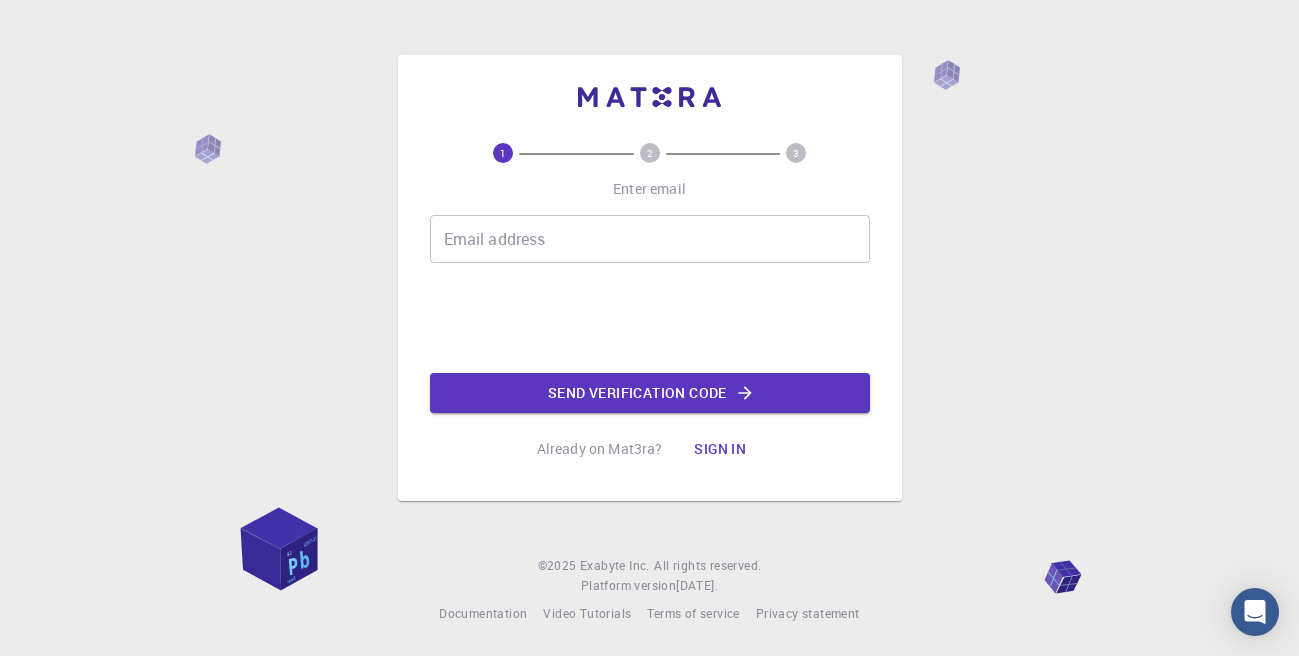 scroll, scrollTop: 0, scrollLeft: 0, axis: both 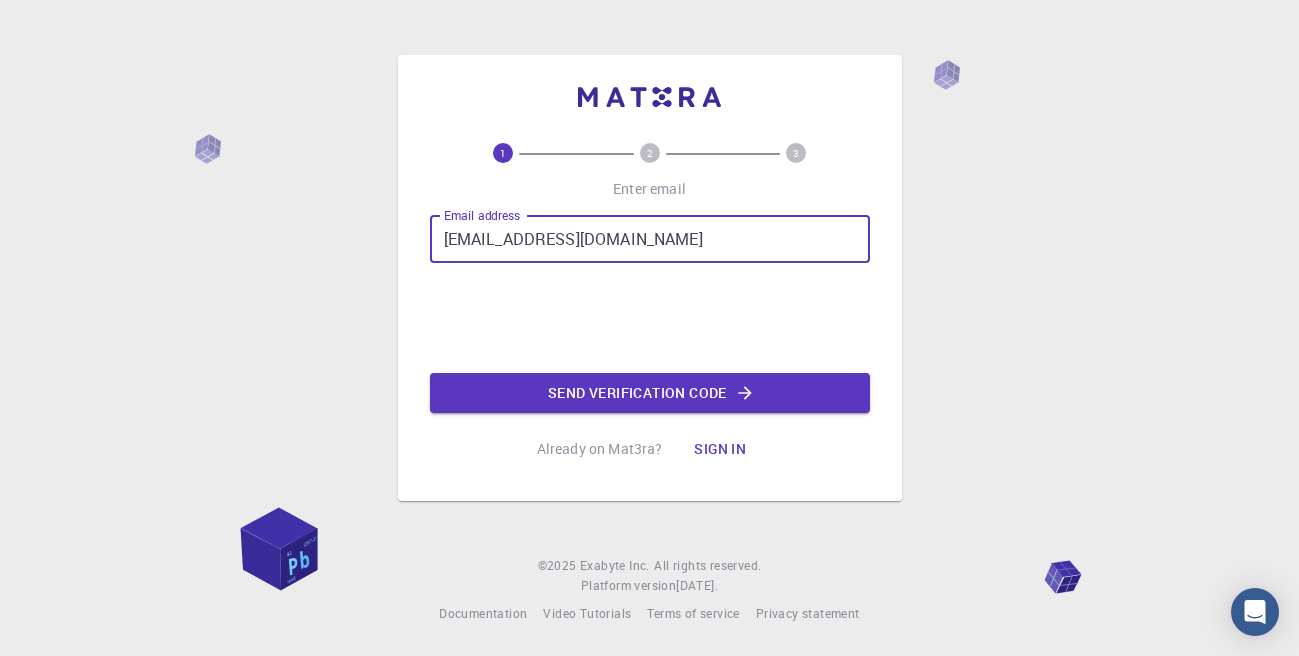 type on "caiob@fisica.ufmt.br" 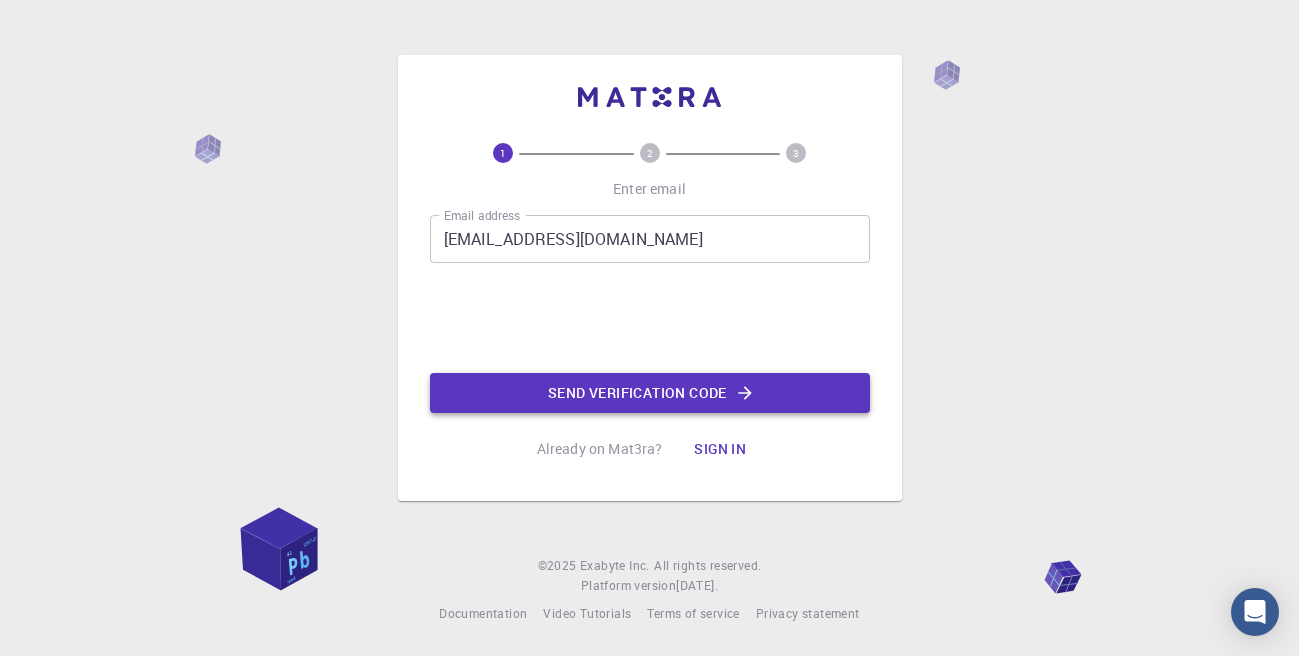 click on "Send verification code" 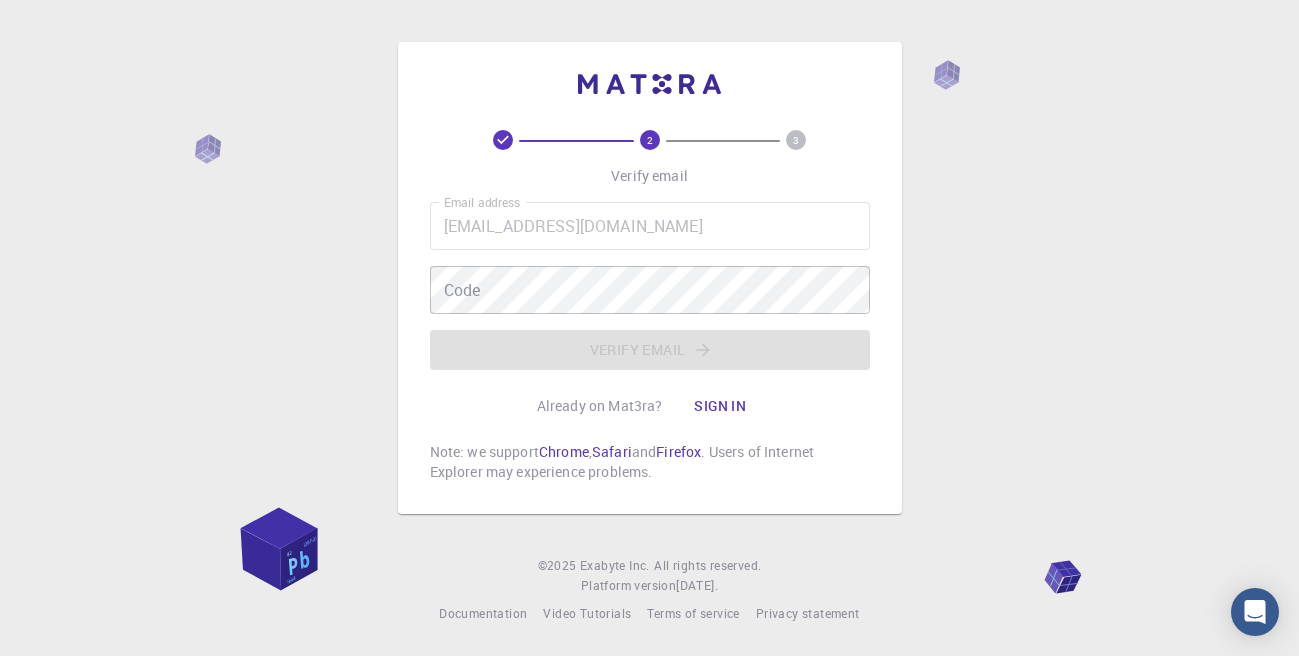 click on "Email address caiob@fisica.ufmt.br Email address Code Code Verify email" at bounding box center (650, 286) 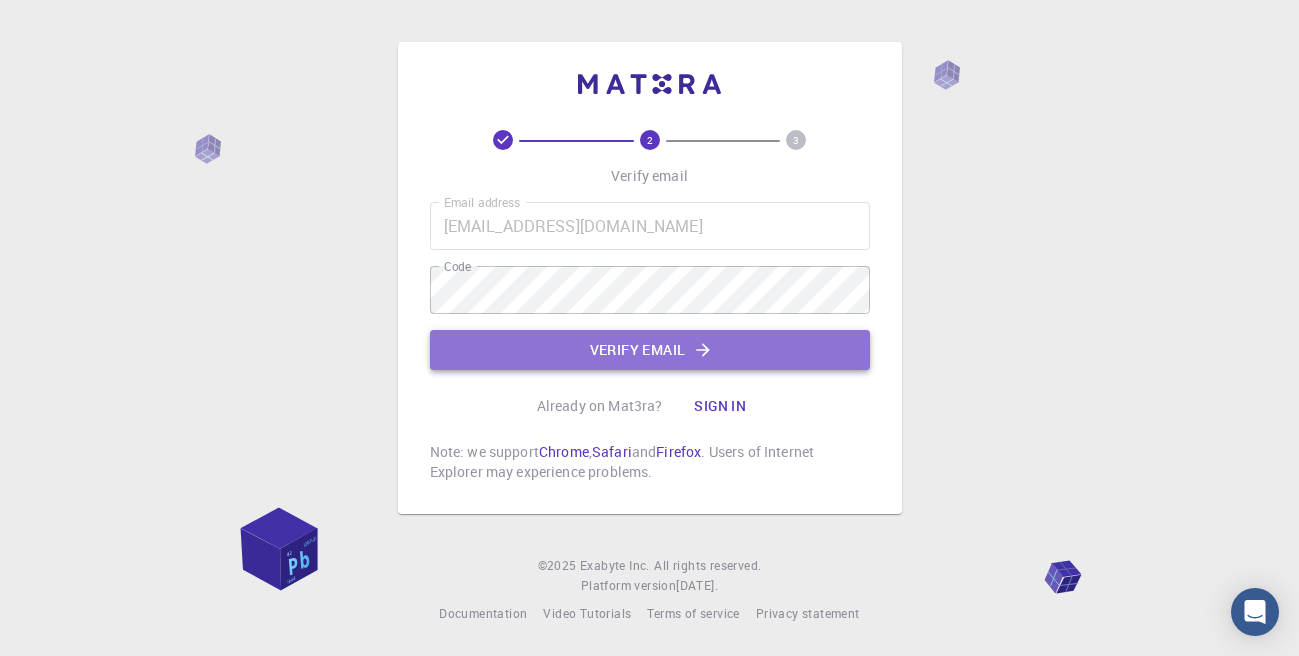 click on "Verify email" 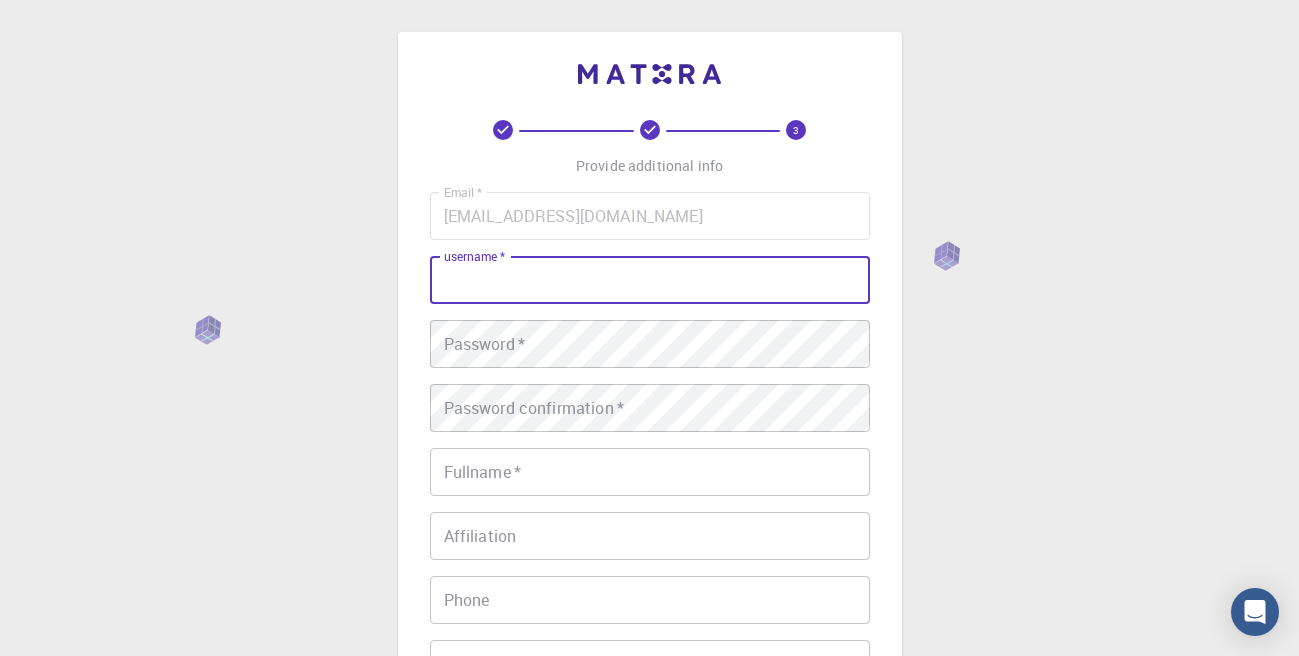click on "username   *" at bounding box center [650, 280] 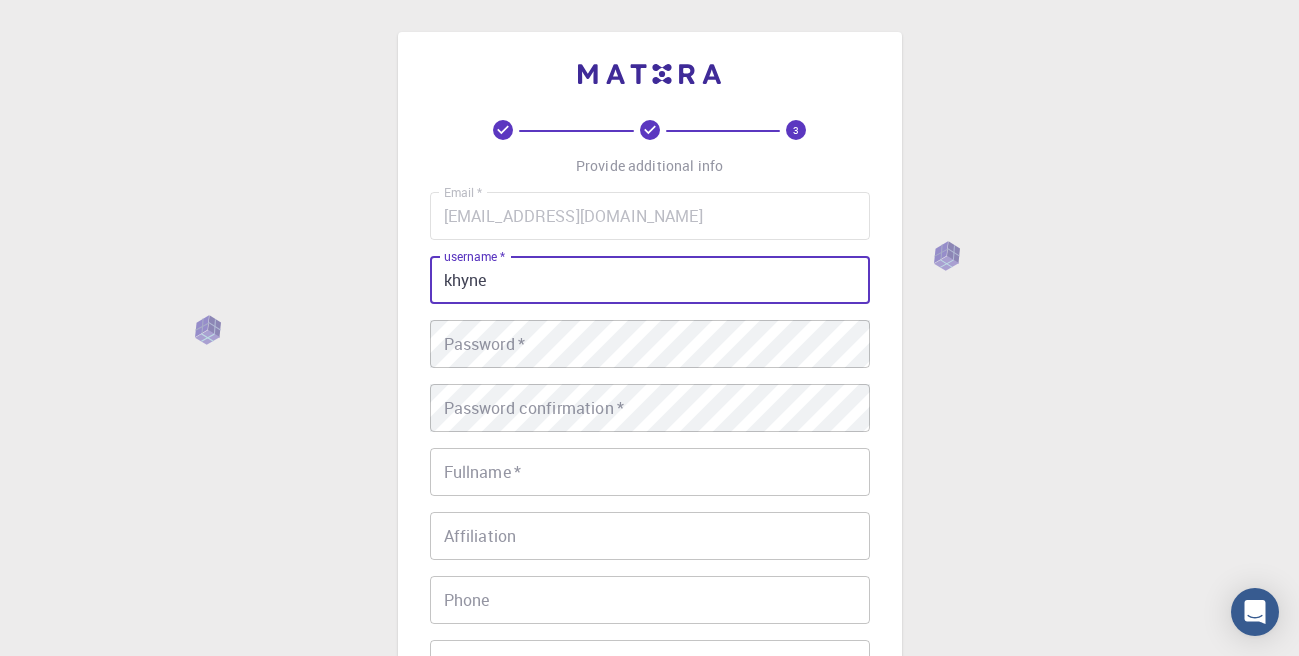 type on "khyne" 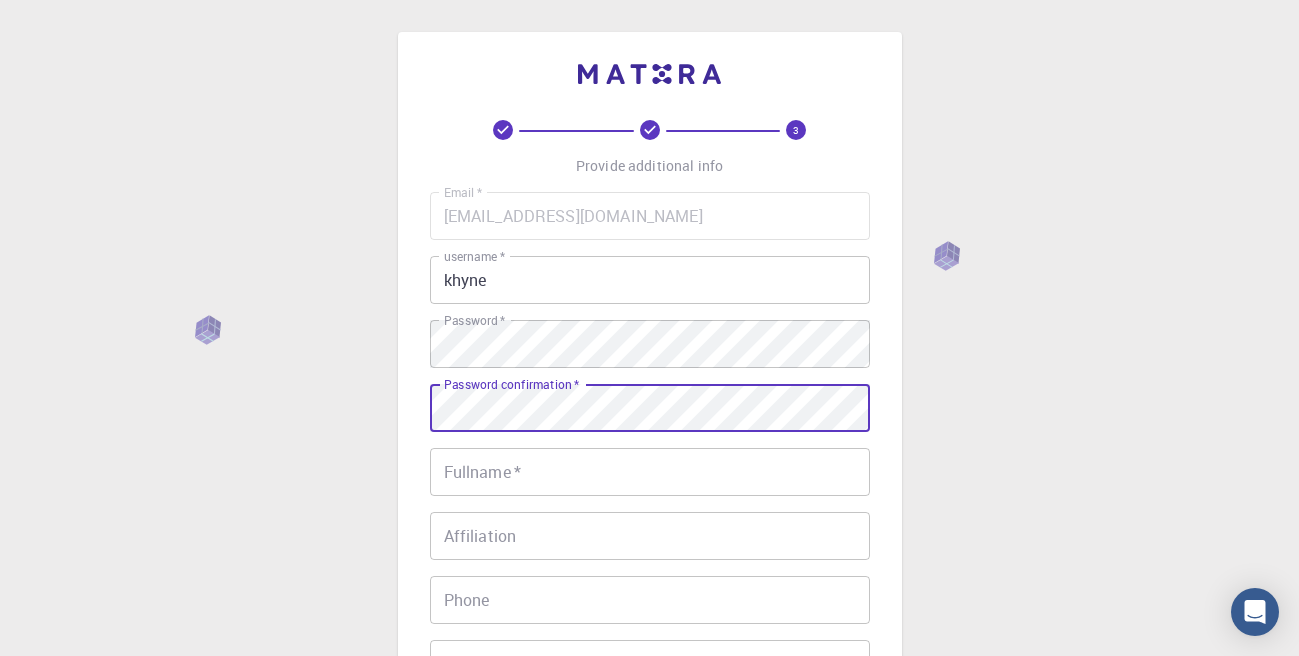 drag, startPoint x: 616, startPoint y: 499, endPoint x: 620, endPoint y: 488, distance: 11.7046995 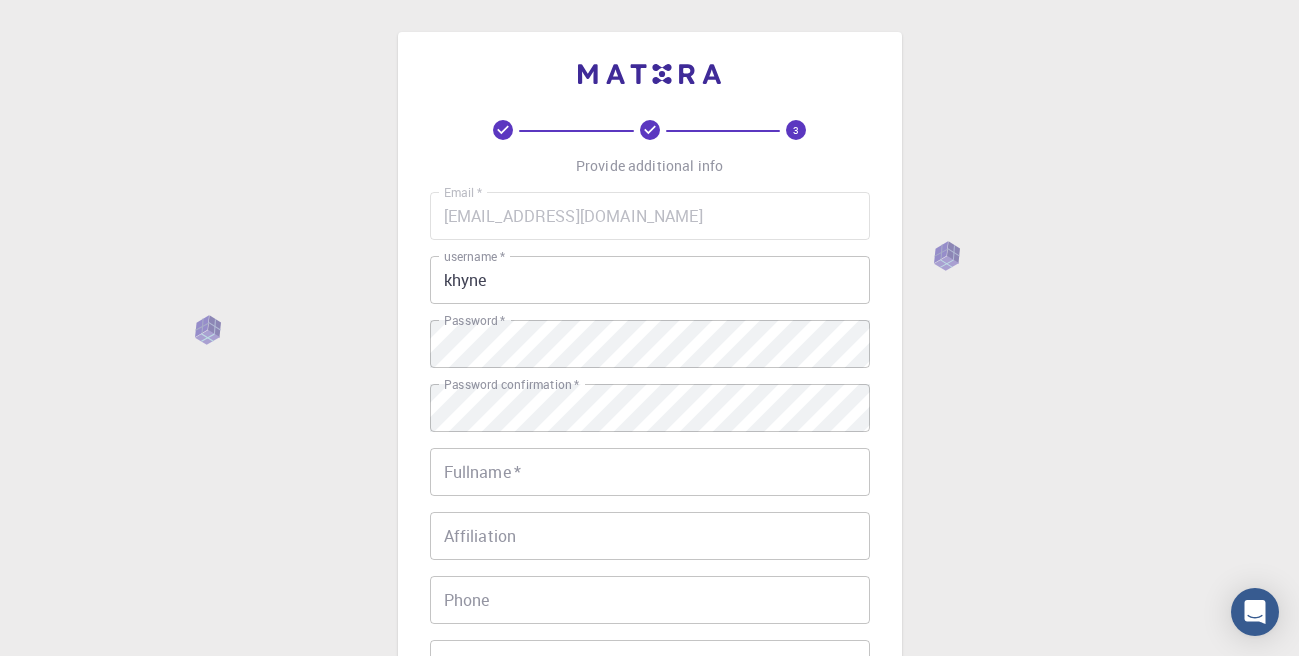 click on "Fullname   *" at bounding box center (650, 472) 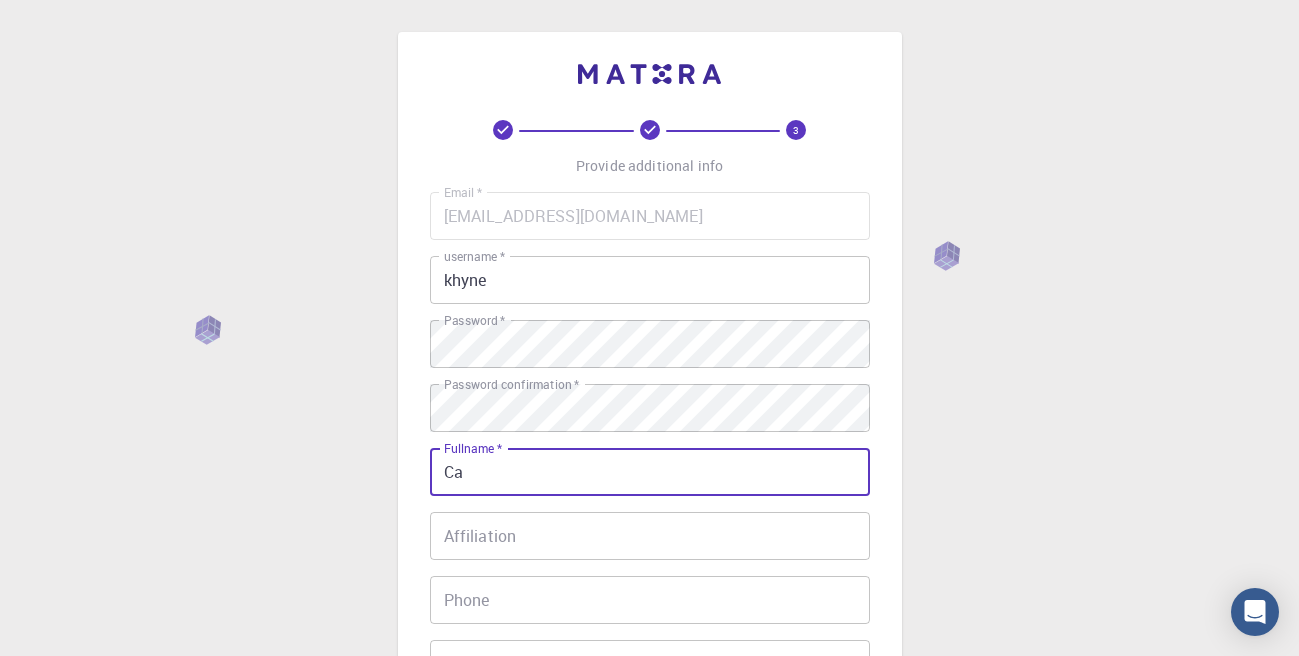 type on "C" 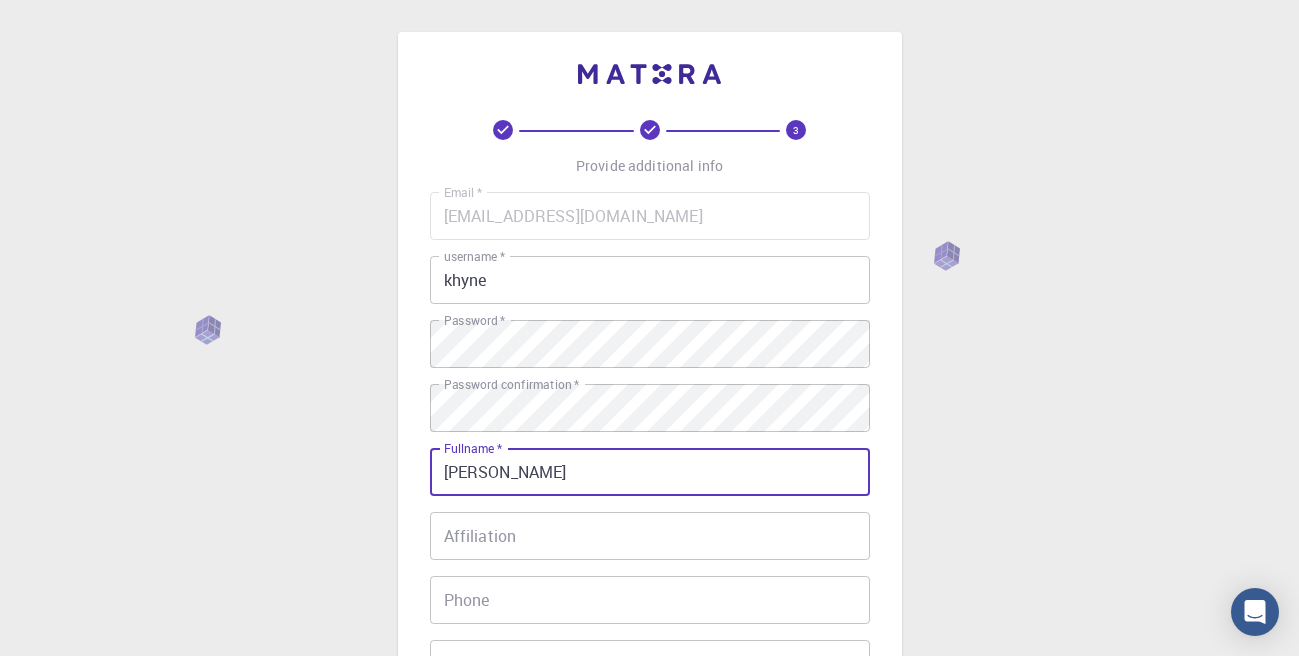 type on "[PERSON_NAME]" 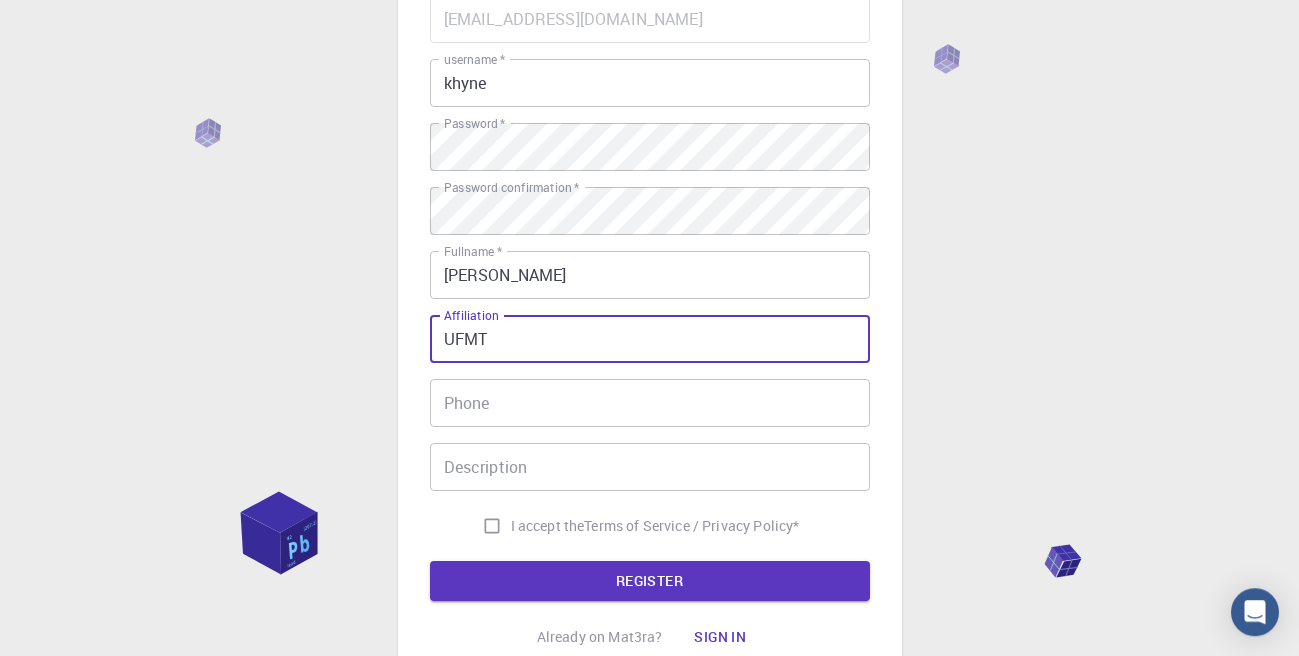 scroll, scrollTop: 228, scrollLeft: 0, axis: vertical 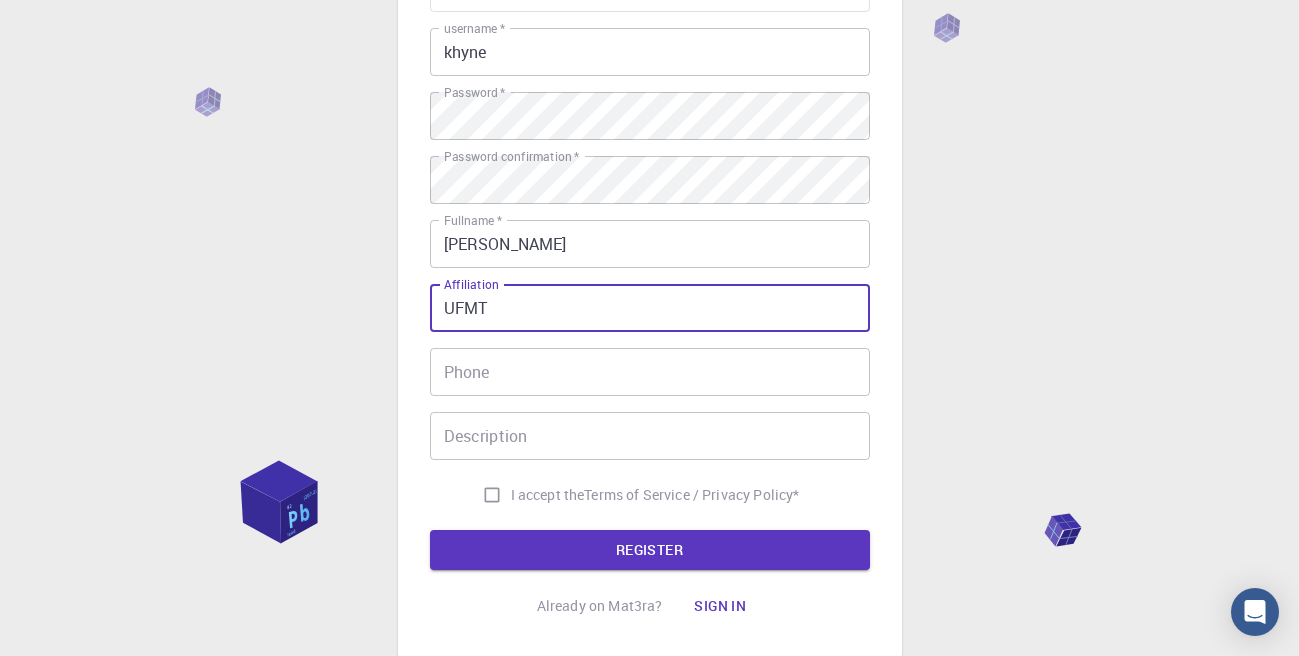 type on "UFMT" 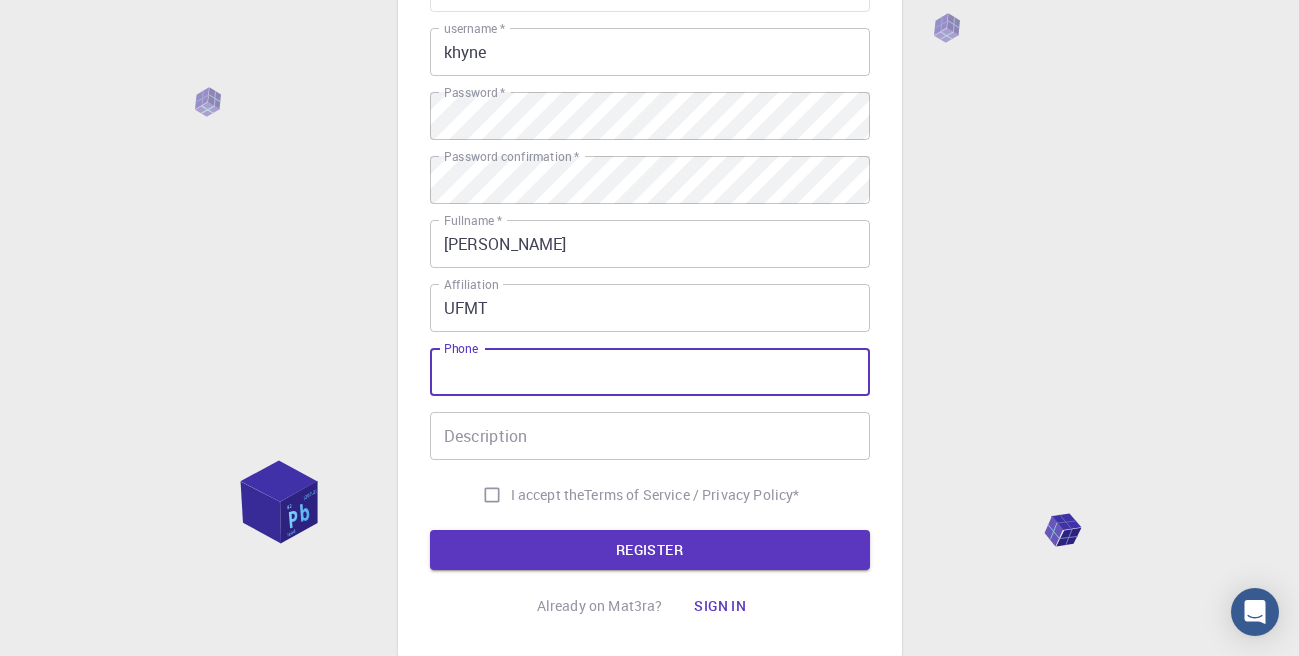 click on "Phone" at bounding box center [650, 372] 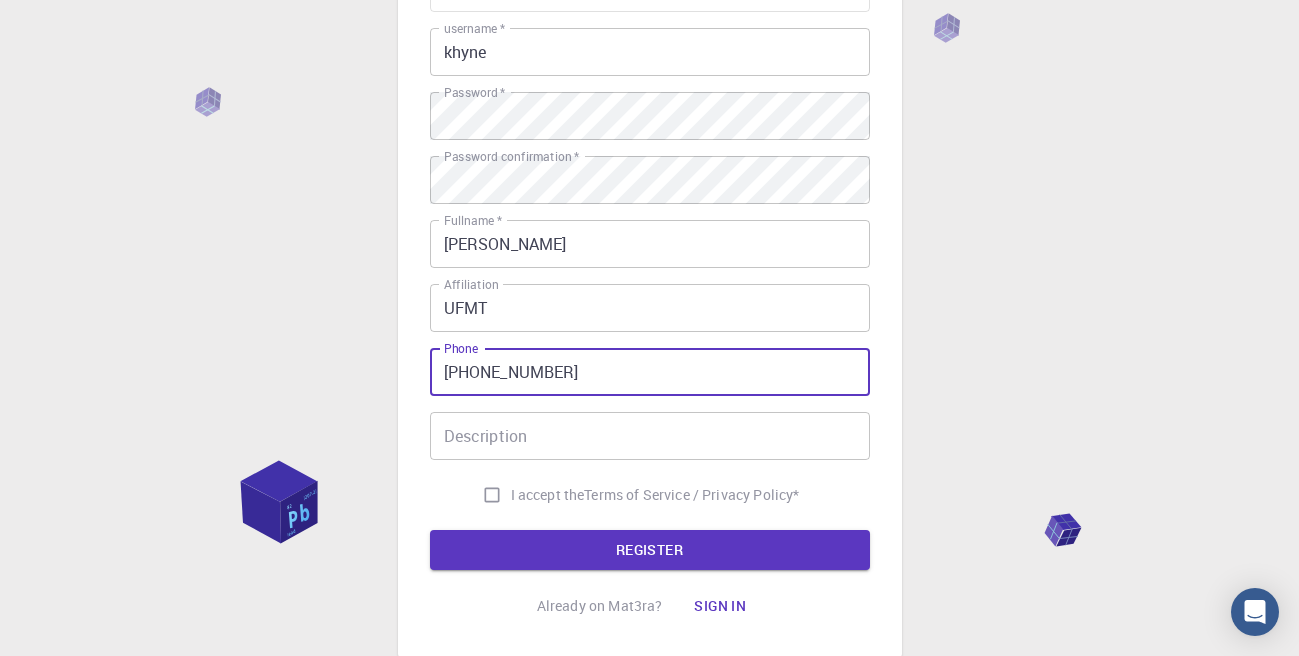 type on "+55 65 9981281945" 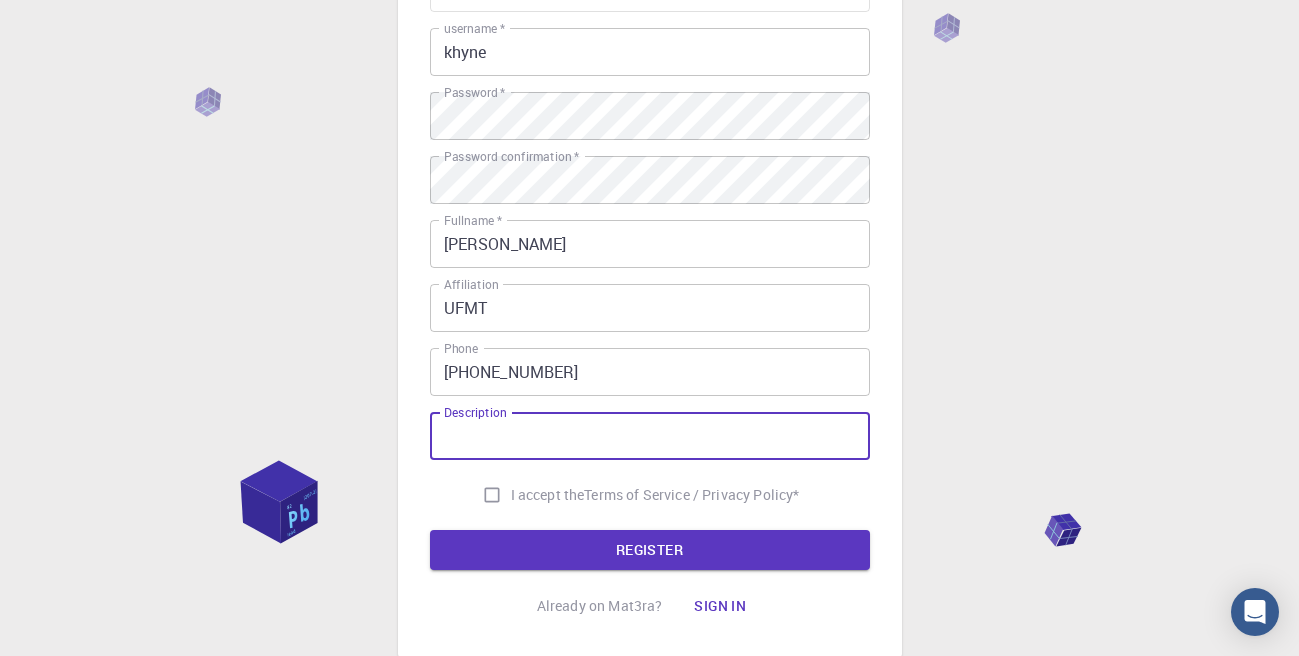click on "Description" at bounding box center (650, 436) 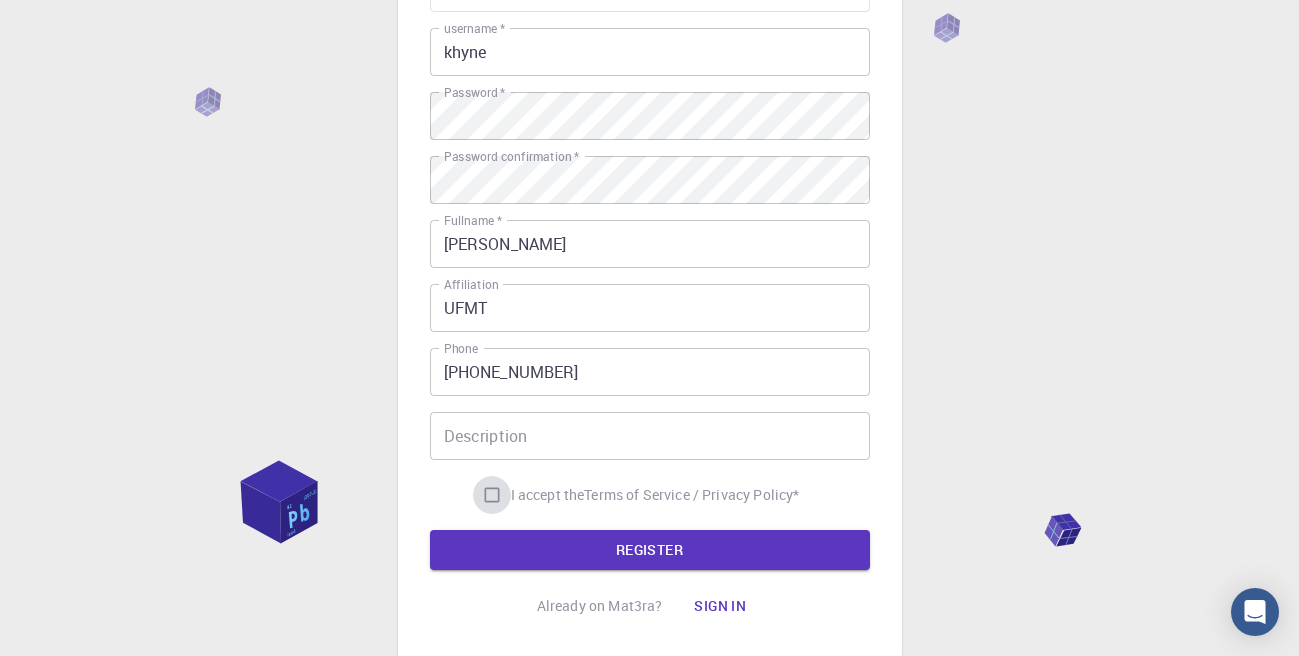 click on "I accept the  Terms of Service / Privacy Policy  *" at bounding box center (492, 495) 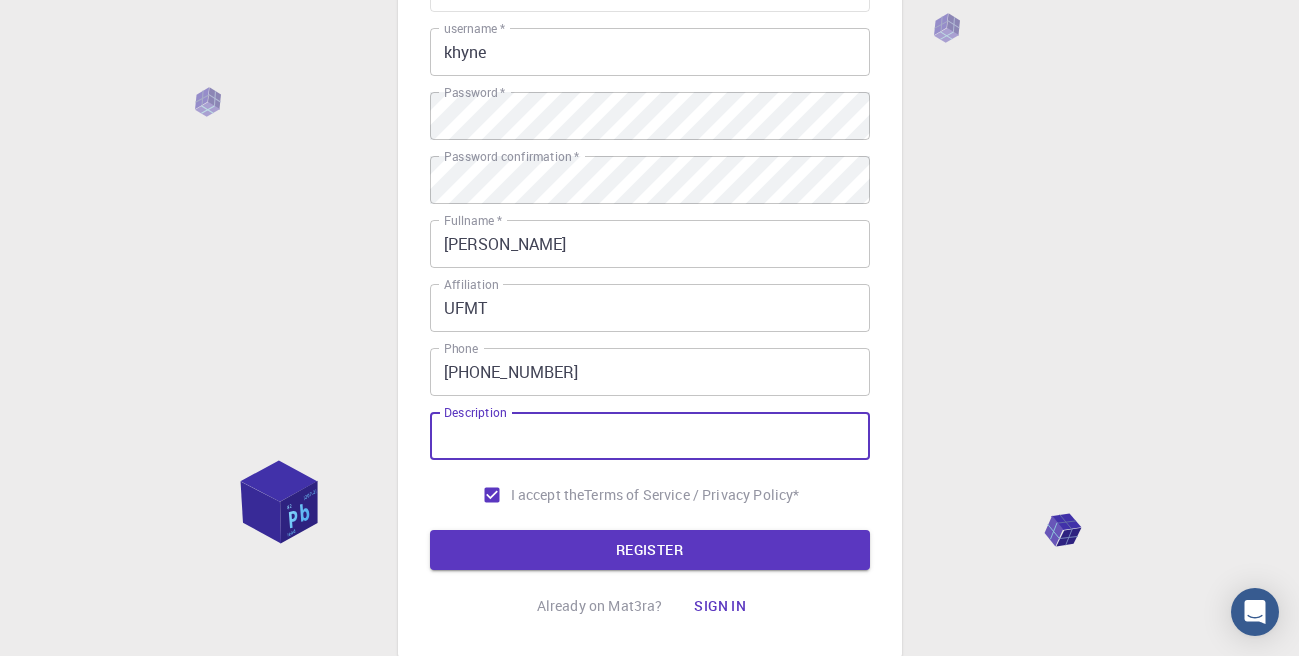 click on "Description" at bounding box center [650, 436] 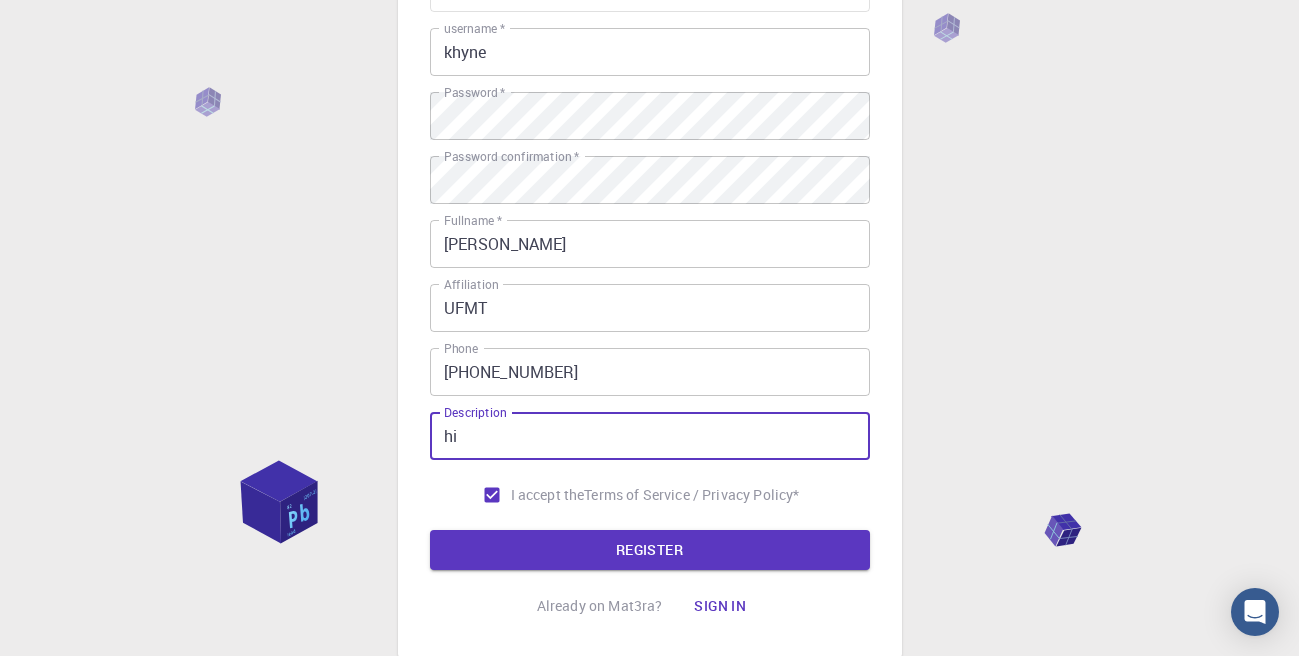 type on "h" 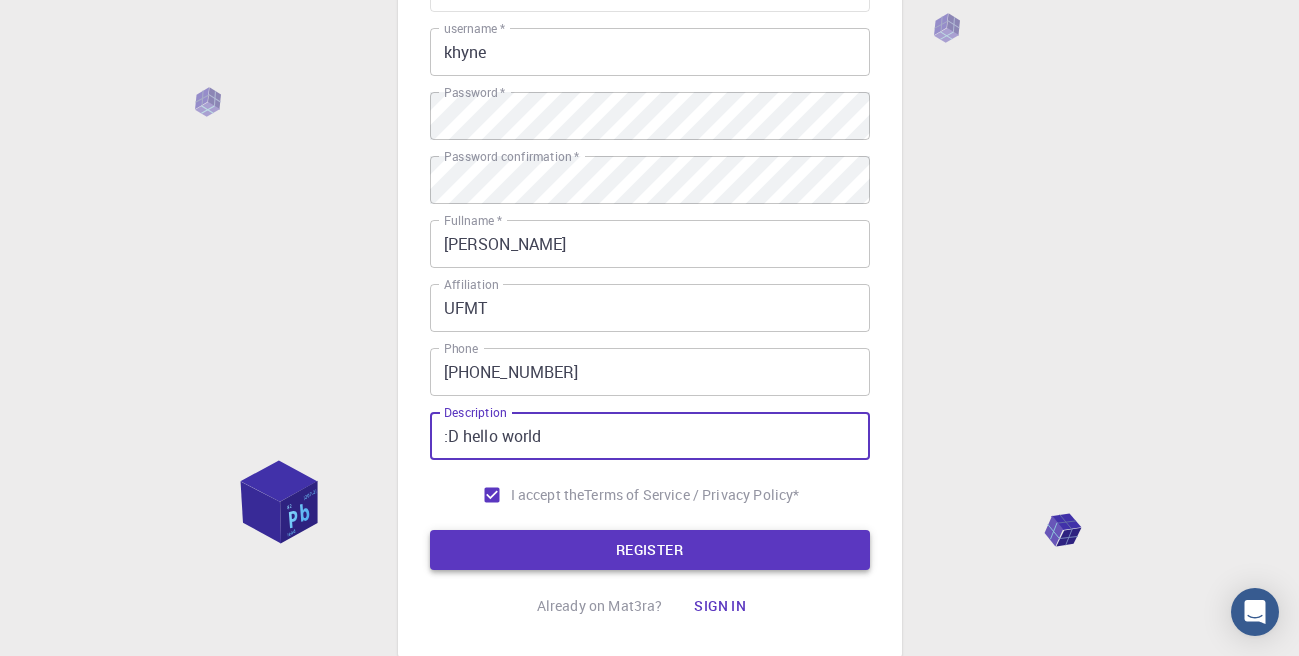 type on ":D hello world" 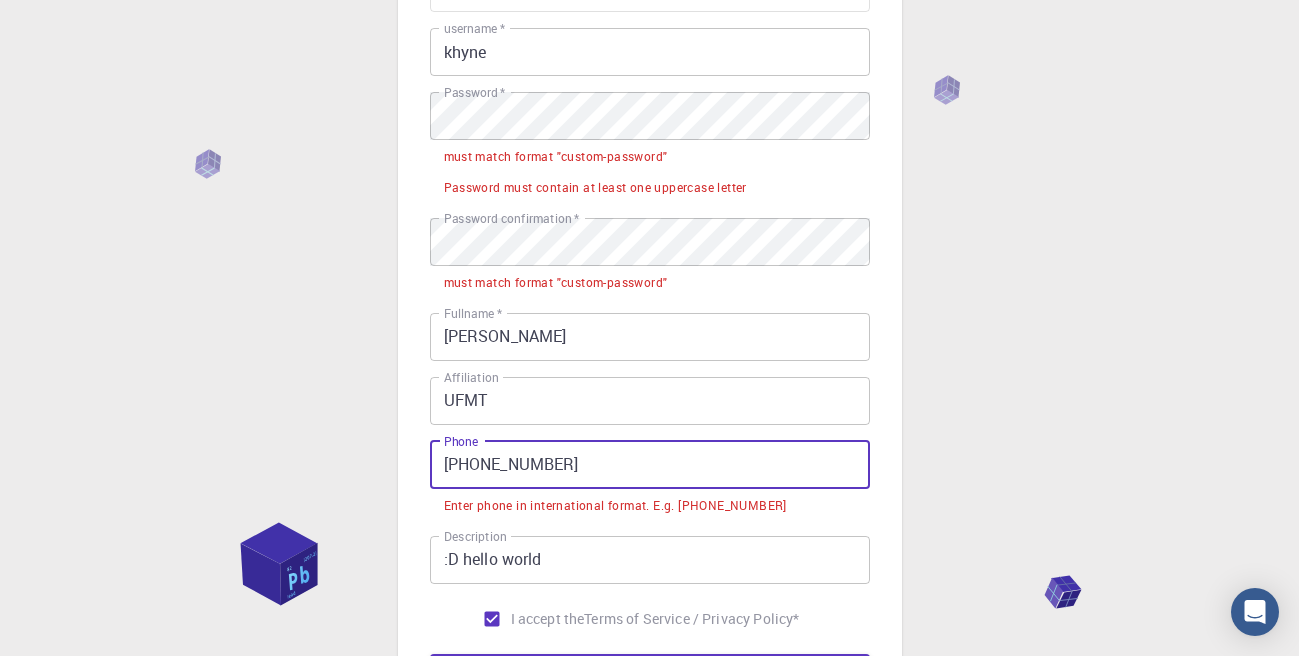 click on "+55 65 9981281945" at bounding box center [650, 465] 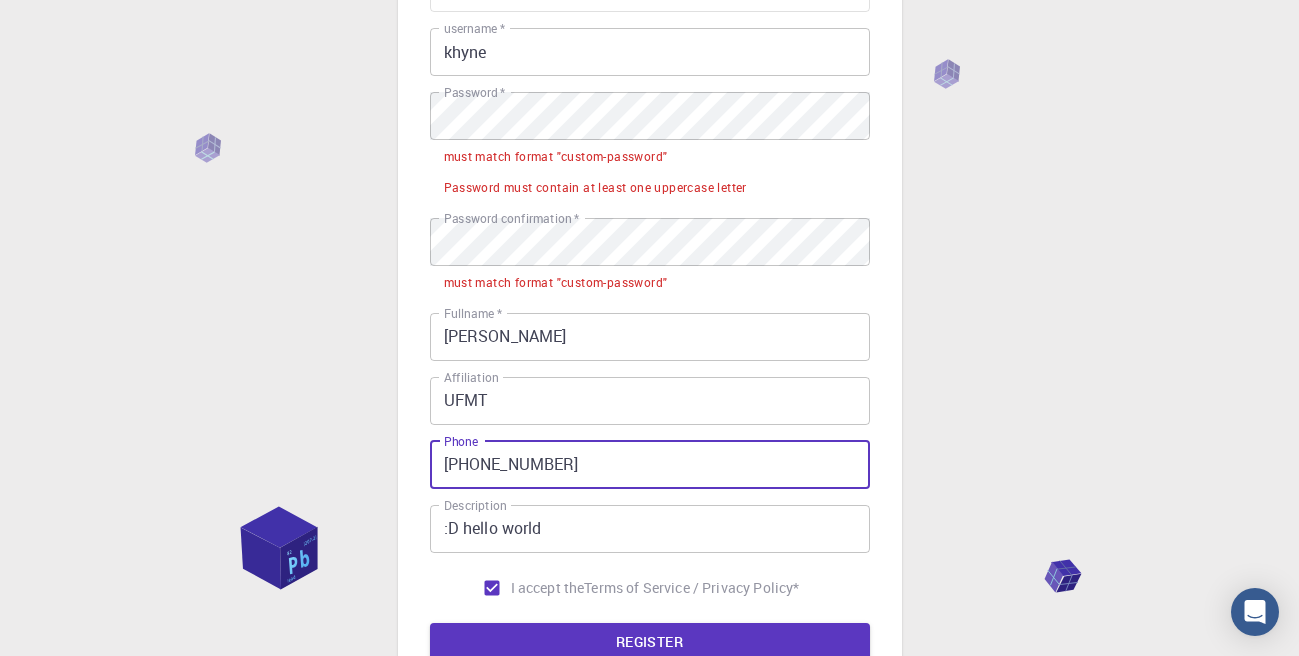 click on "+5565 9981281945" at bounding box center (650, 465) 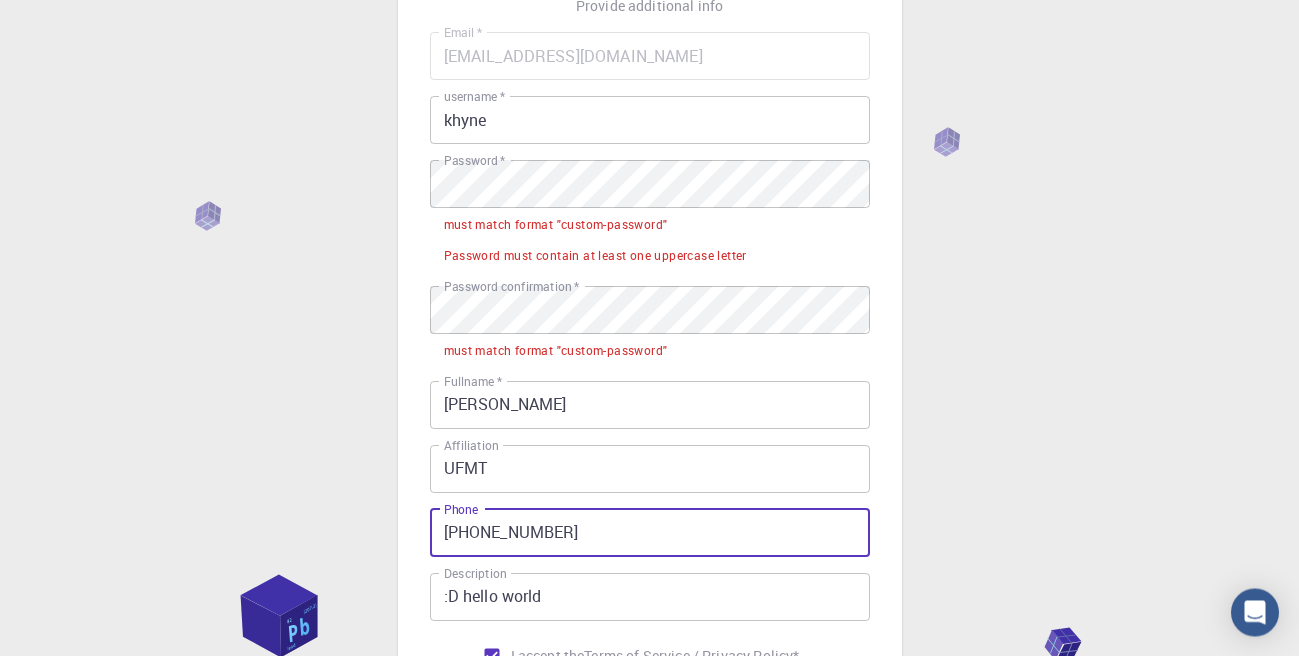 scroll, scrollTop: 114, scrollLeft: 0, axis: vertical 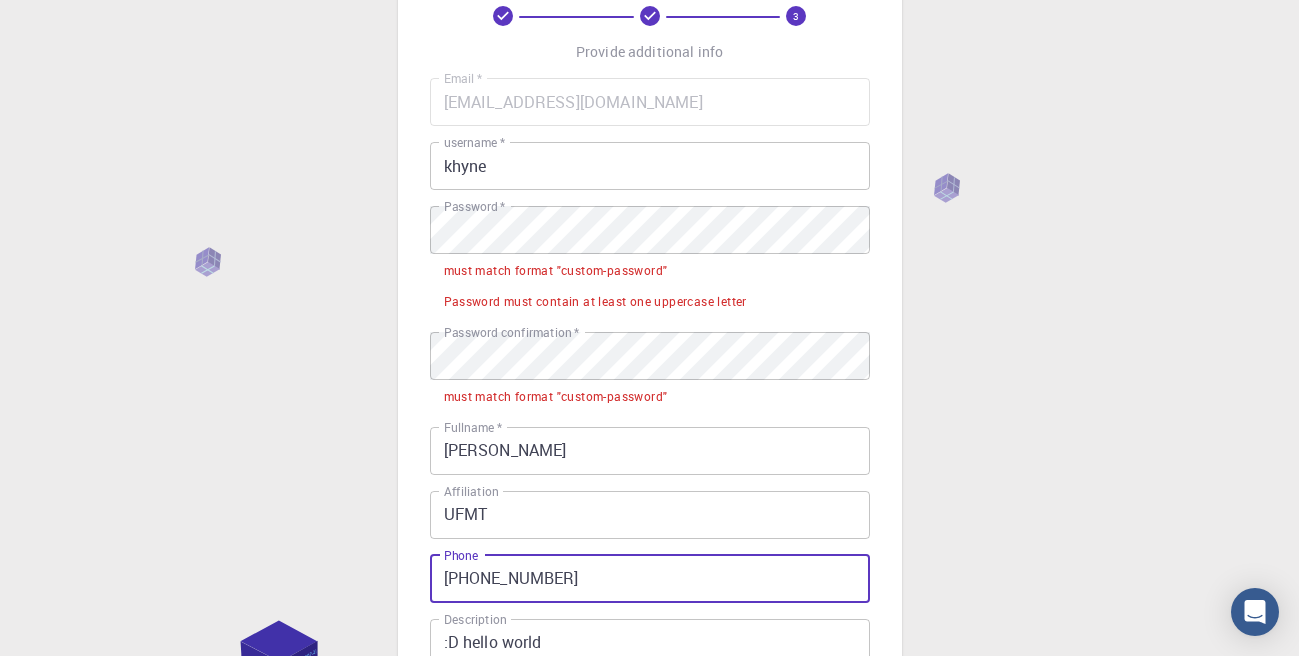 type on "+55659981281945" 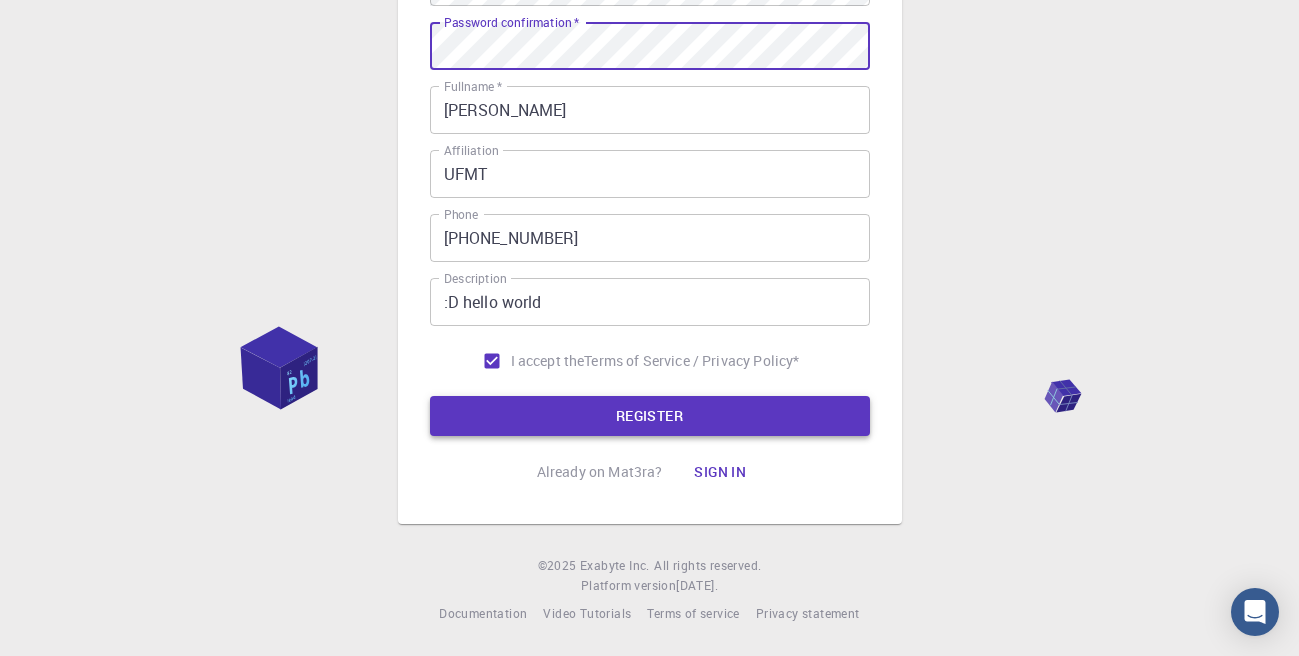click on "REGISTER" at bounding box center (650, 416) 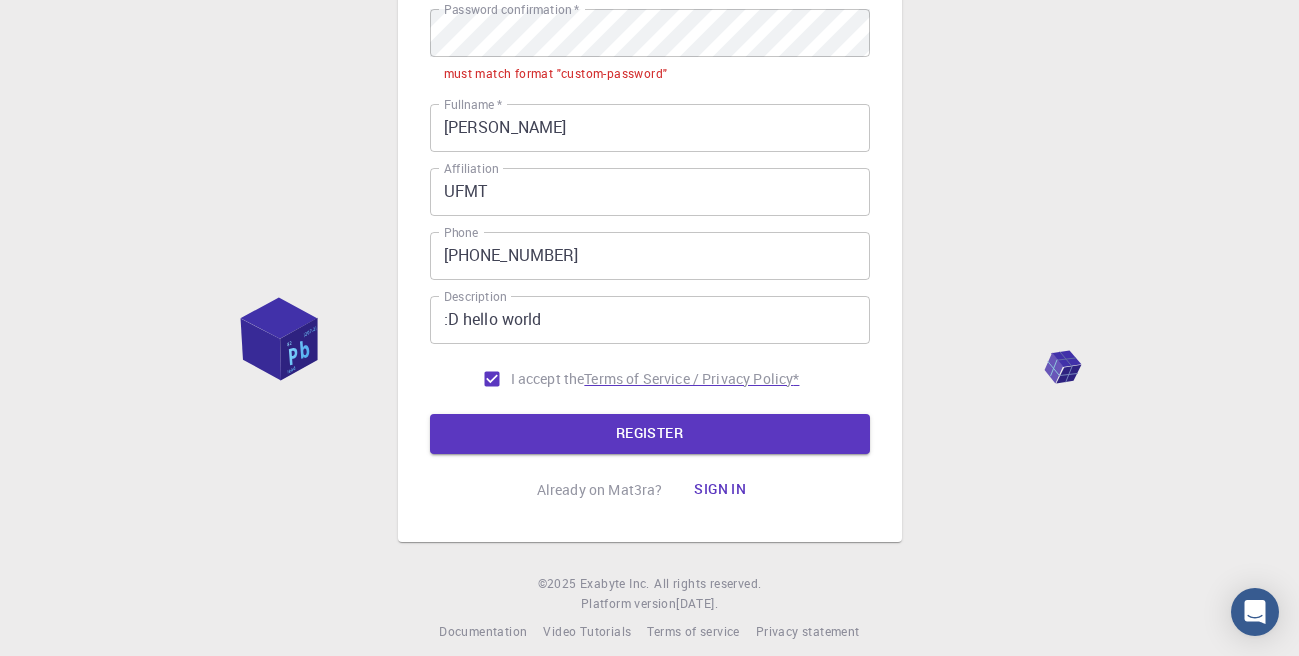 scroll, scrollTop: 0, scrollLeft: 0, axis: both 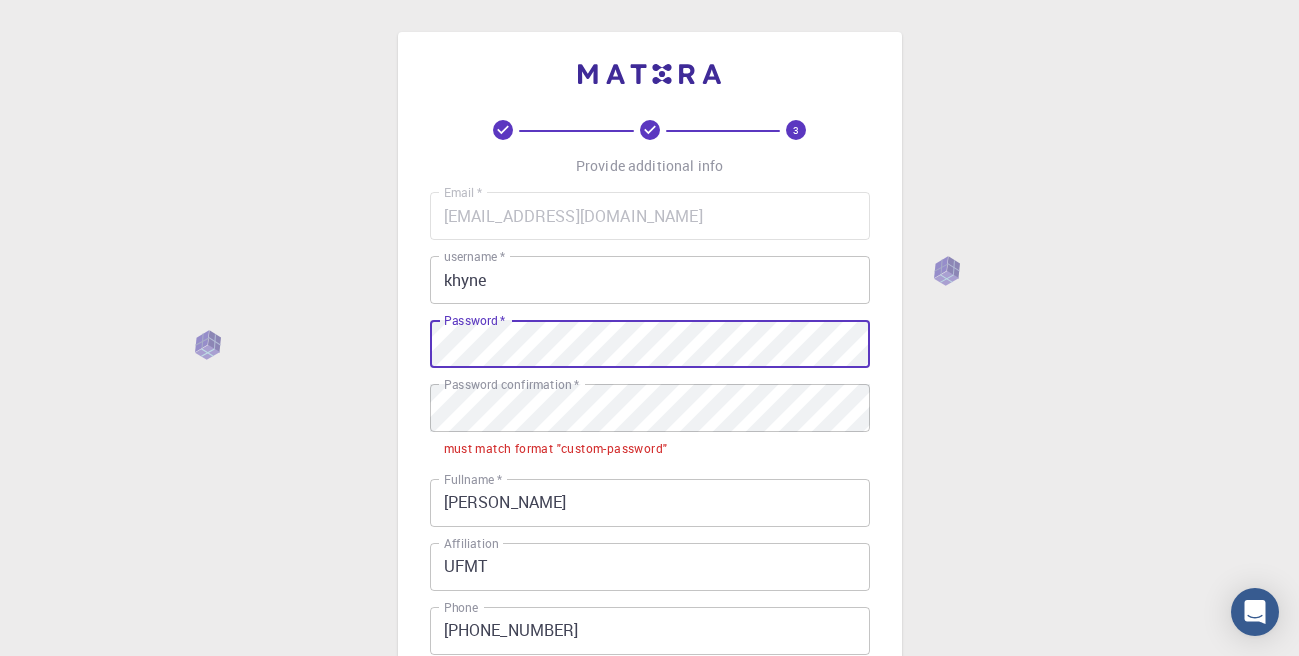 click on "3 Provide additional info Email   * caiob@fisica.ufmt.br Email   * username   * khyne username   * Password   * Password   * Password confirmation   * Password confirmation   * must match format "custom-password" Fullname   * Caio Barbosa Rodrigues Fullname   * Affiliation UFMT Affiliation Phone +55659981281945 Phone Description :D hello world Description I accept the  Terms of Service / Privacy Policy  * REGISTER Already on Mat3ra? Sign in" at bounding box center [650, 474] 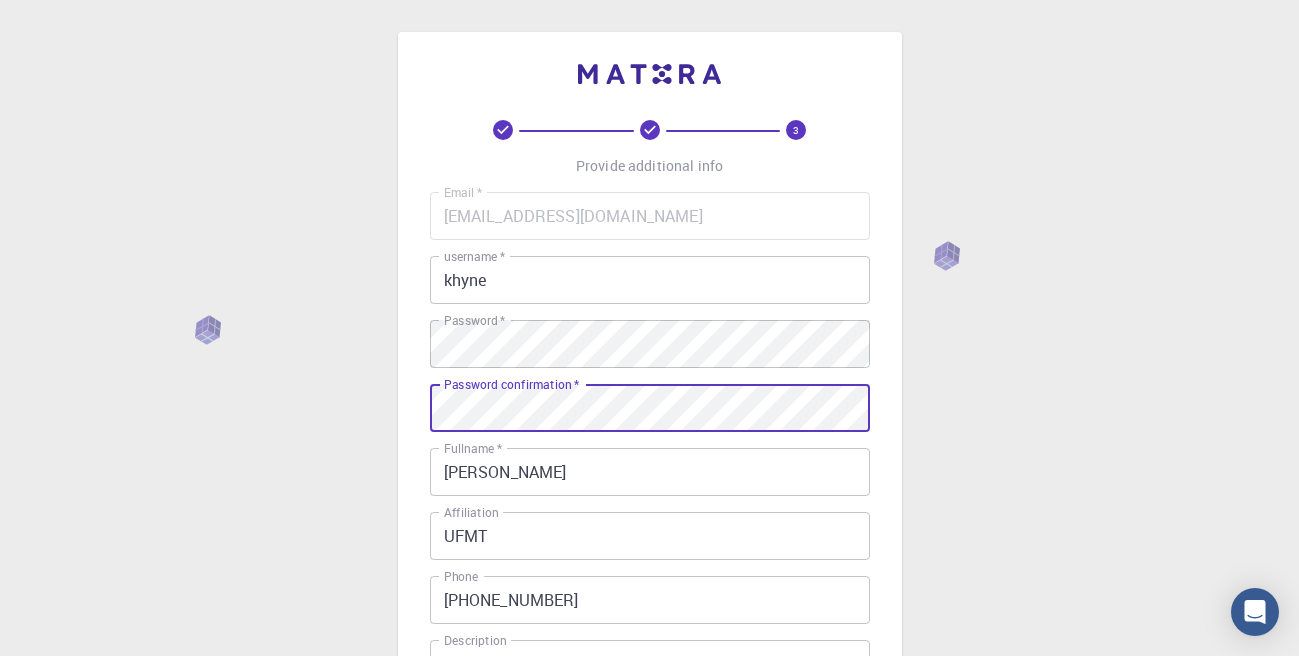 scroll, scrollTop: 376, scrollLeft: 0, axis: vertical 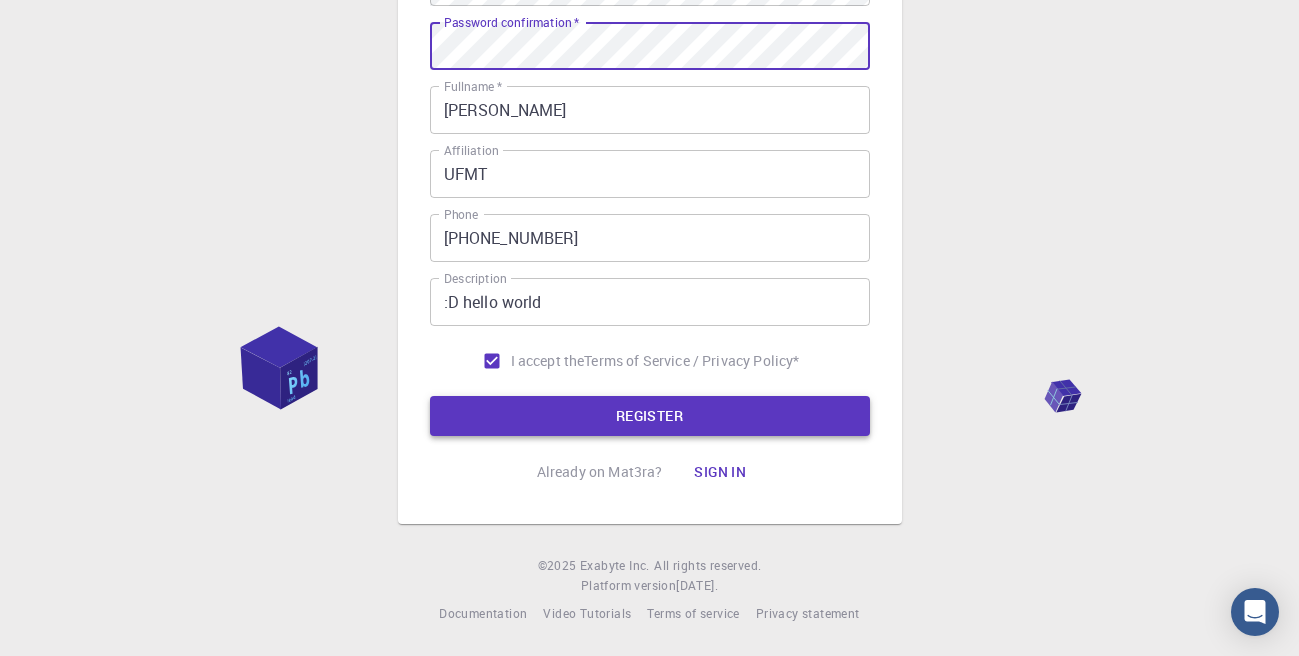 click on "REGISTER" at bounding box center (650, 416) 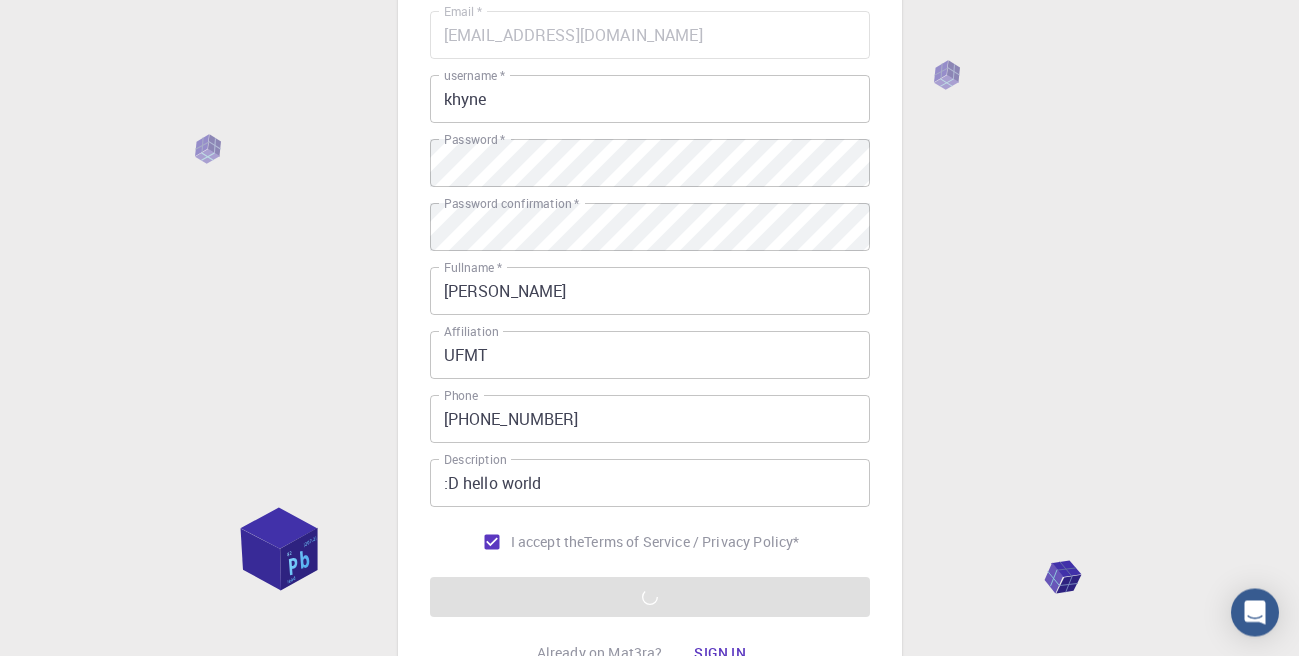 scroll, scrollTop: 342, scrollLeft: 0, axis: vertical 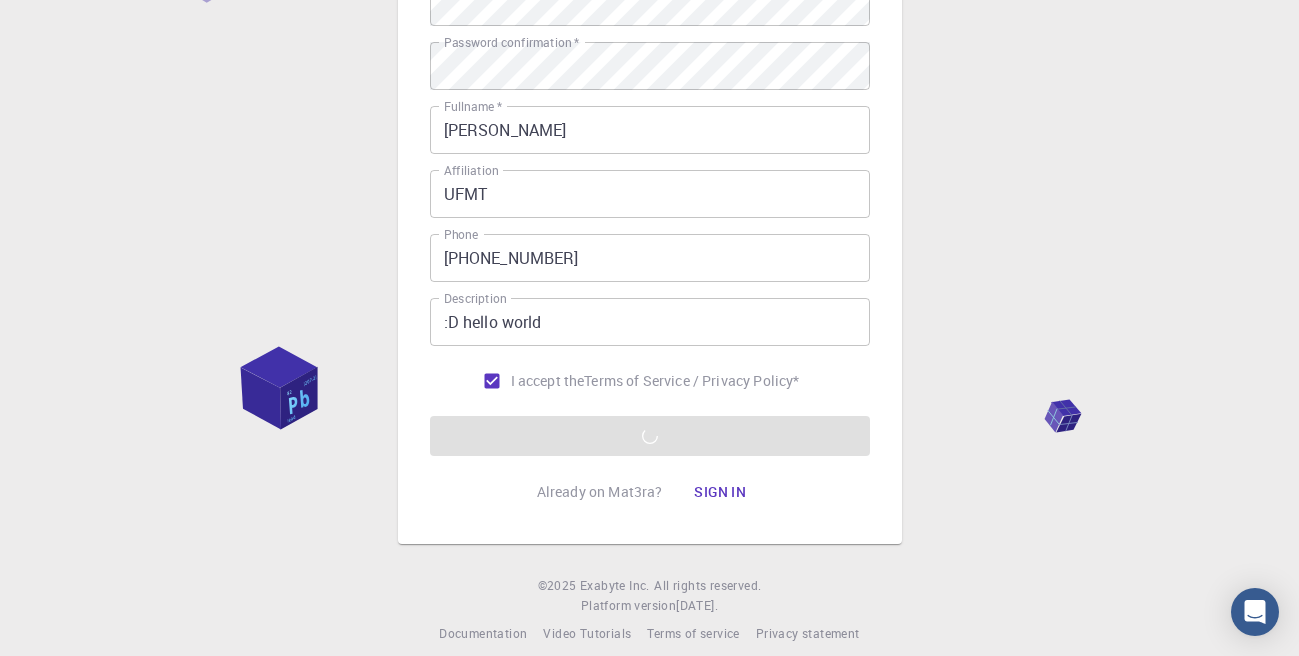 click on "Email   * caiob@fisica.ufmt.br Email   * username   * khyne username   * Password   * Password   * Password confirmation   * Password confirmation   * Fullname   * Caio Barbosa Rodrigues Fullname   * Affiliation UFMT Affiliation Phone +55659981281945 Phone Description :D hello world Description I accept the  Terms of Service / Privacy Policy  * REGISTER" at bounding box center (650, 153) 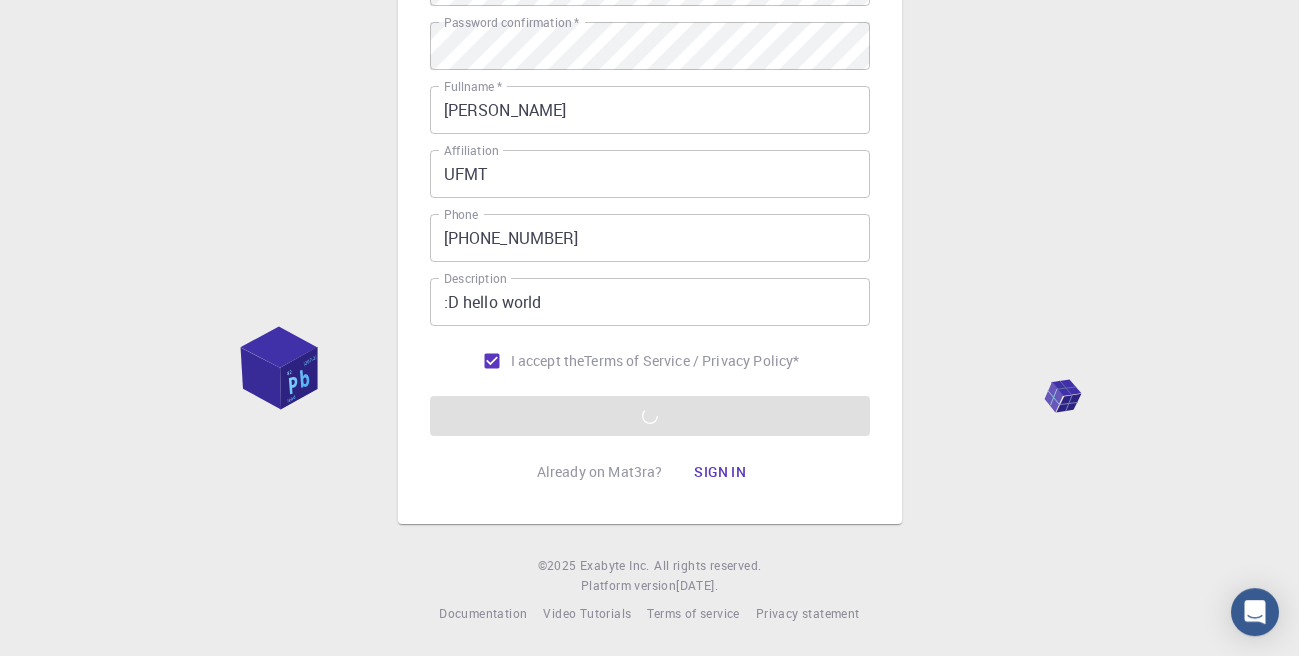 scroll, scrollTop: 376, scrollLeft: 0, axis: vertical 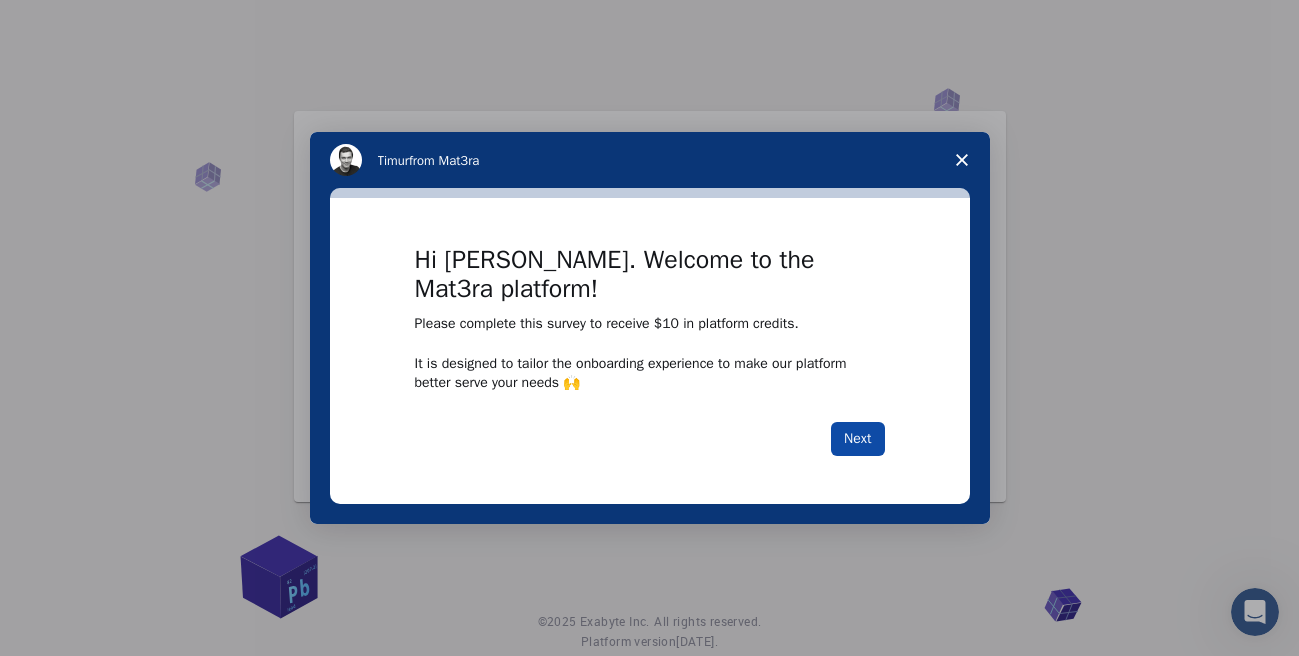 click on "Next" at bounding box center [857, 439] 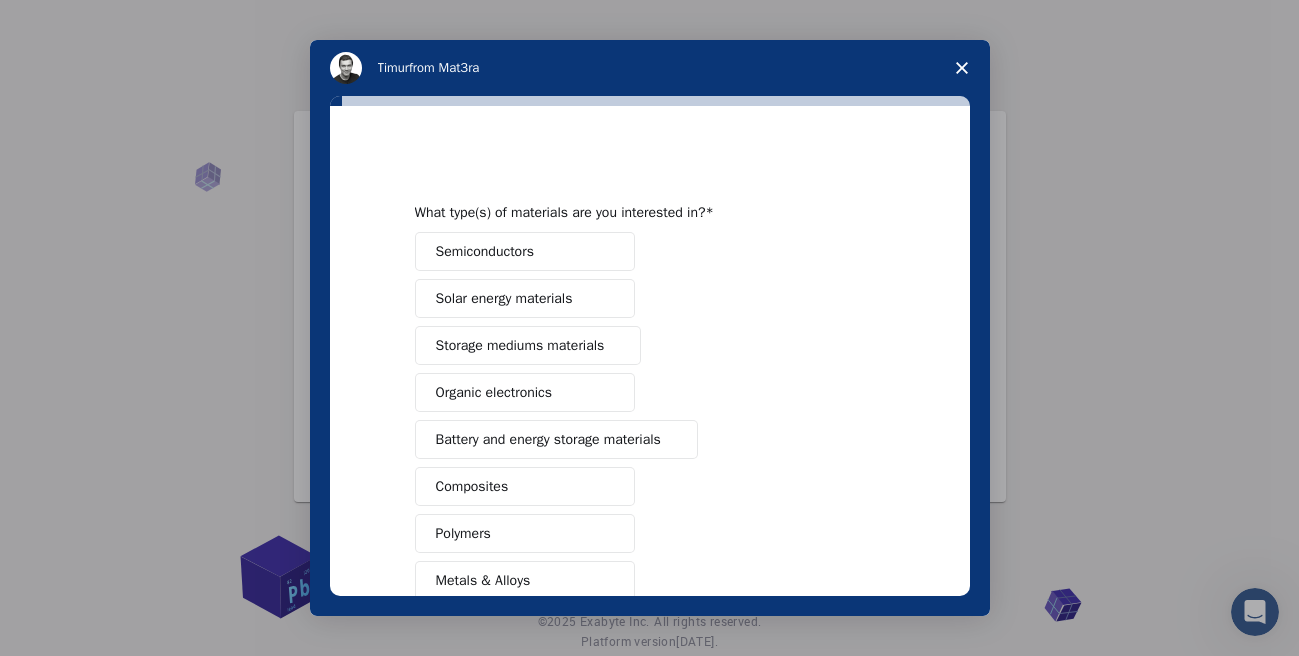 click on "Semiconductors" at bounding box center (485, 251) 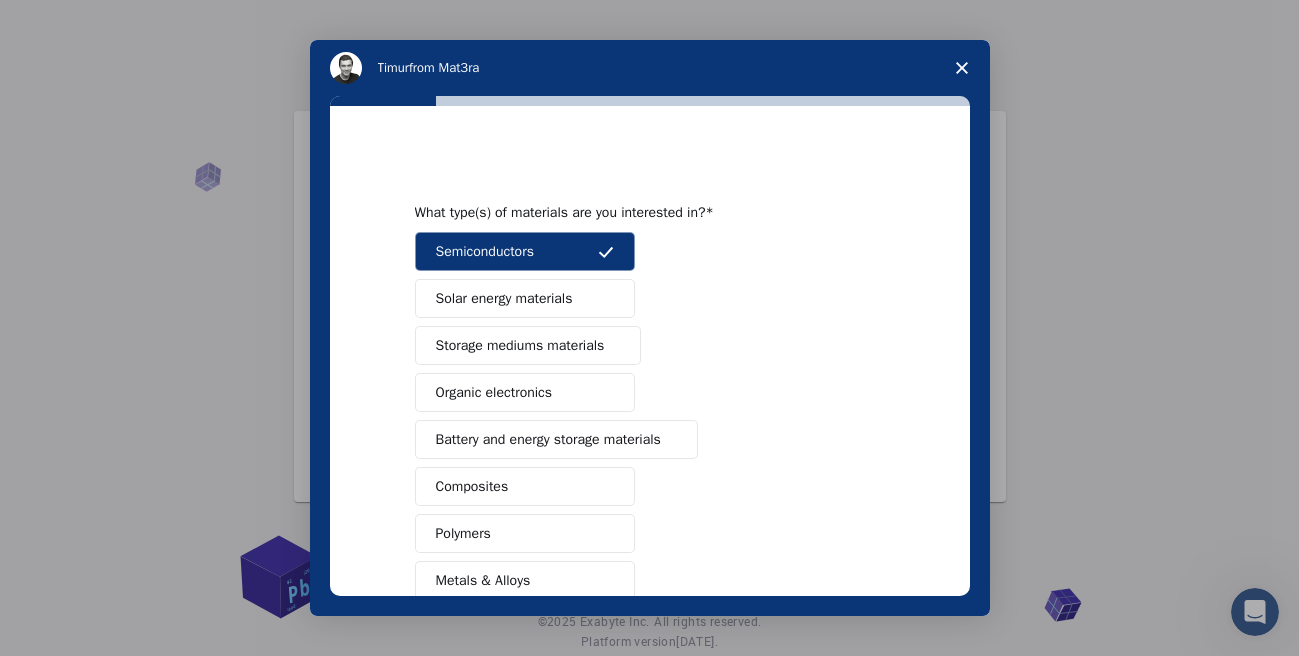 click on "Solar energy materials" at bounding box center [504, 298] 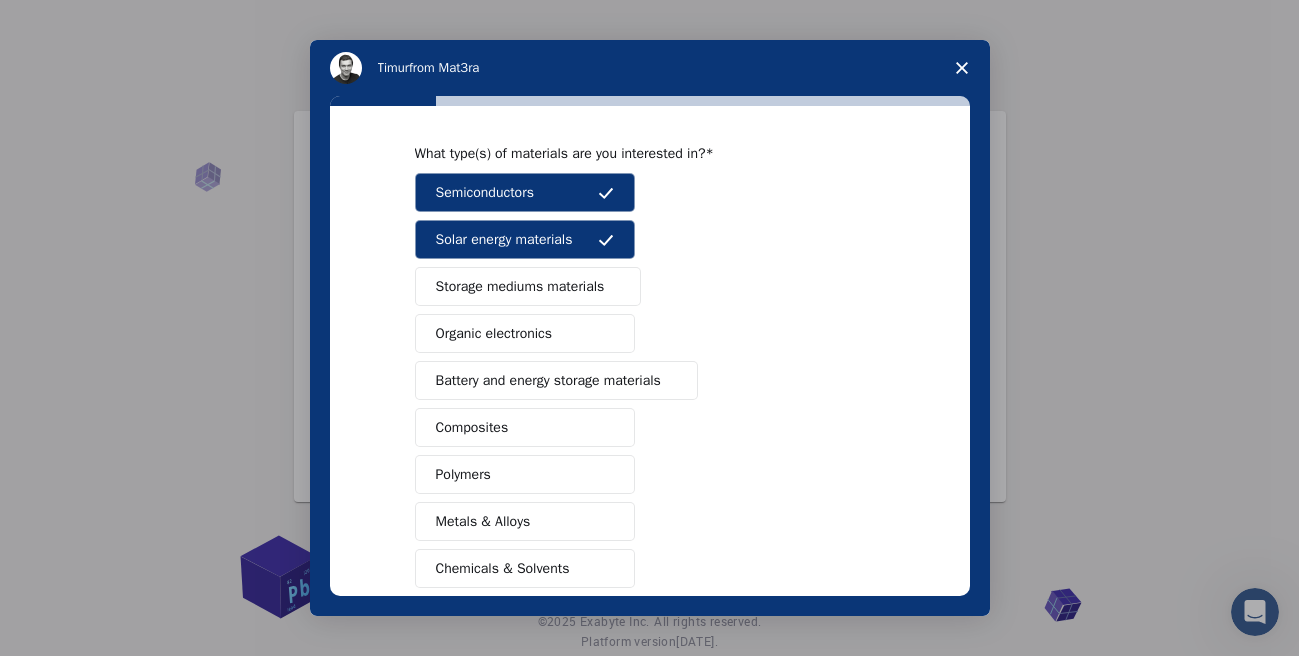 scroll, scrollTop: 102, scrollLeft: 0, axis: vertical 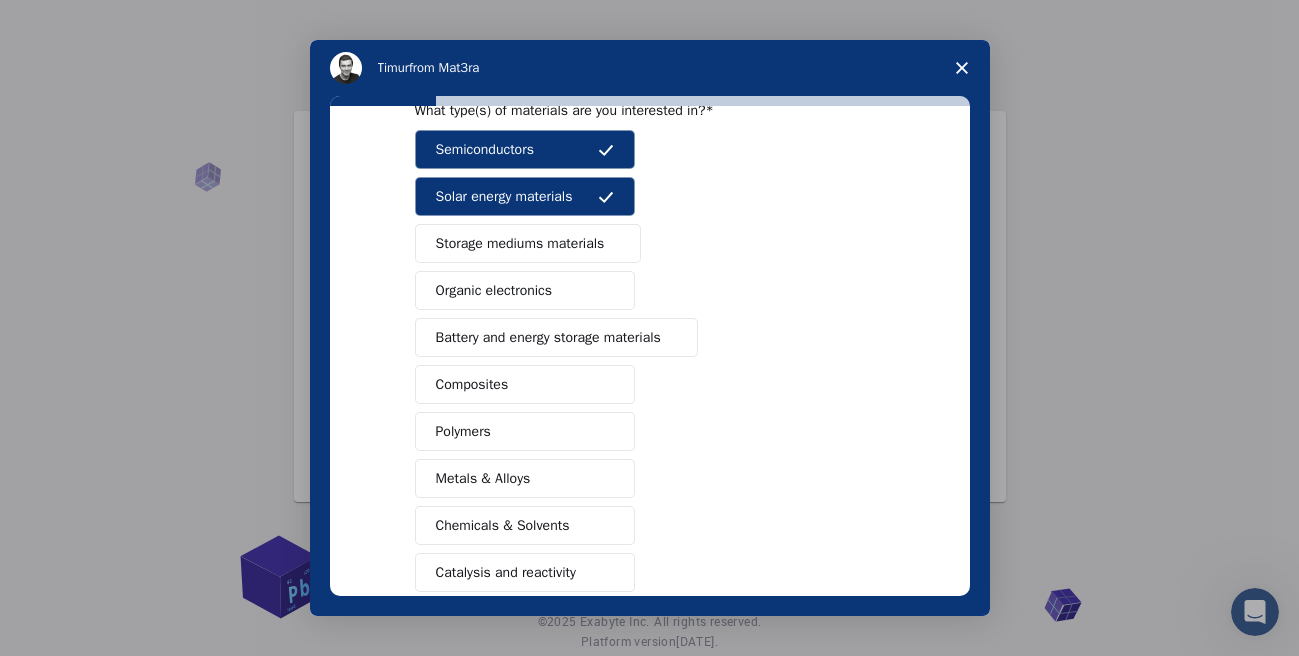 click on "Battery and energy storage materials" at bounding box center [548, 337] 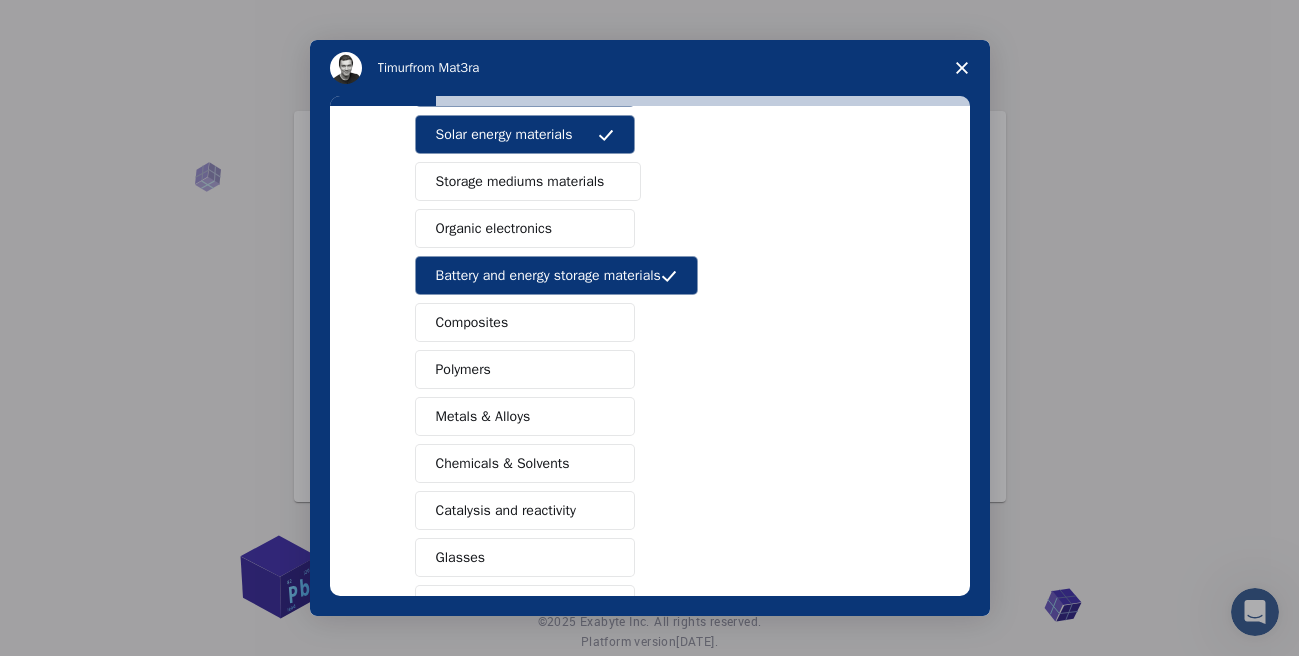 scroll, scrollTop: 204, scrollLeft: 0, axis: vertical 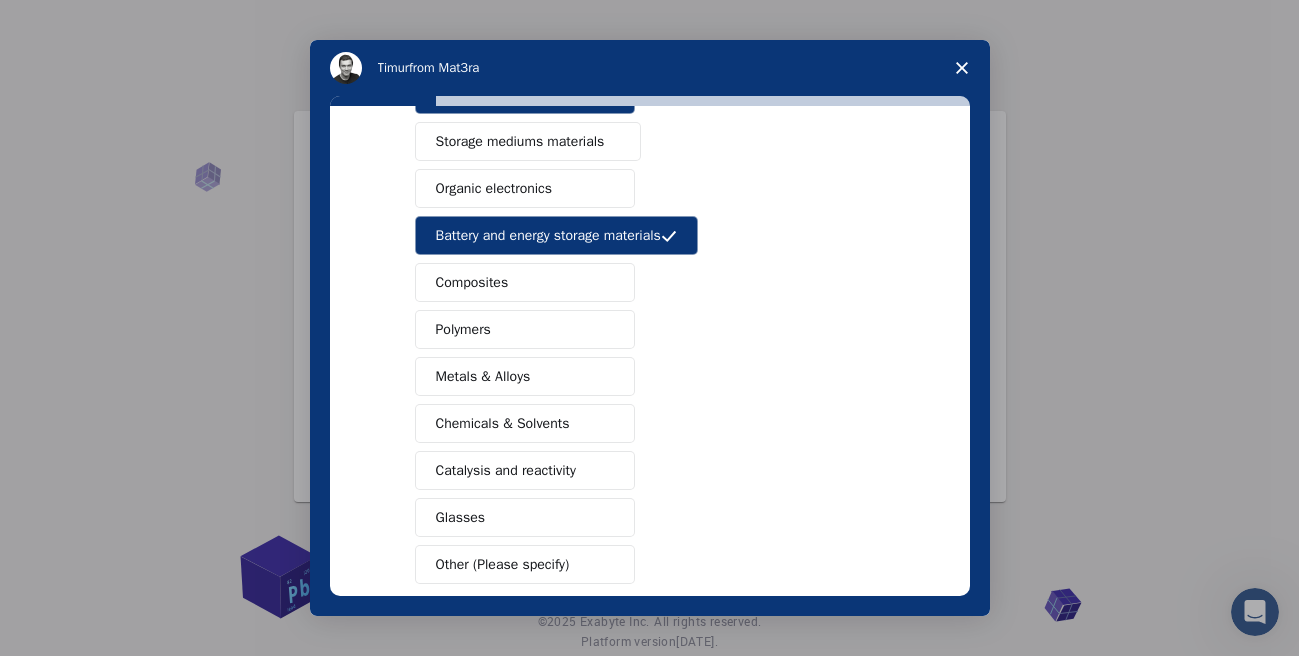 click on "Metals & Alloys" at bounding box center [525, 376] 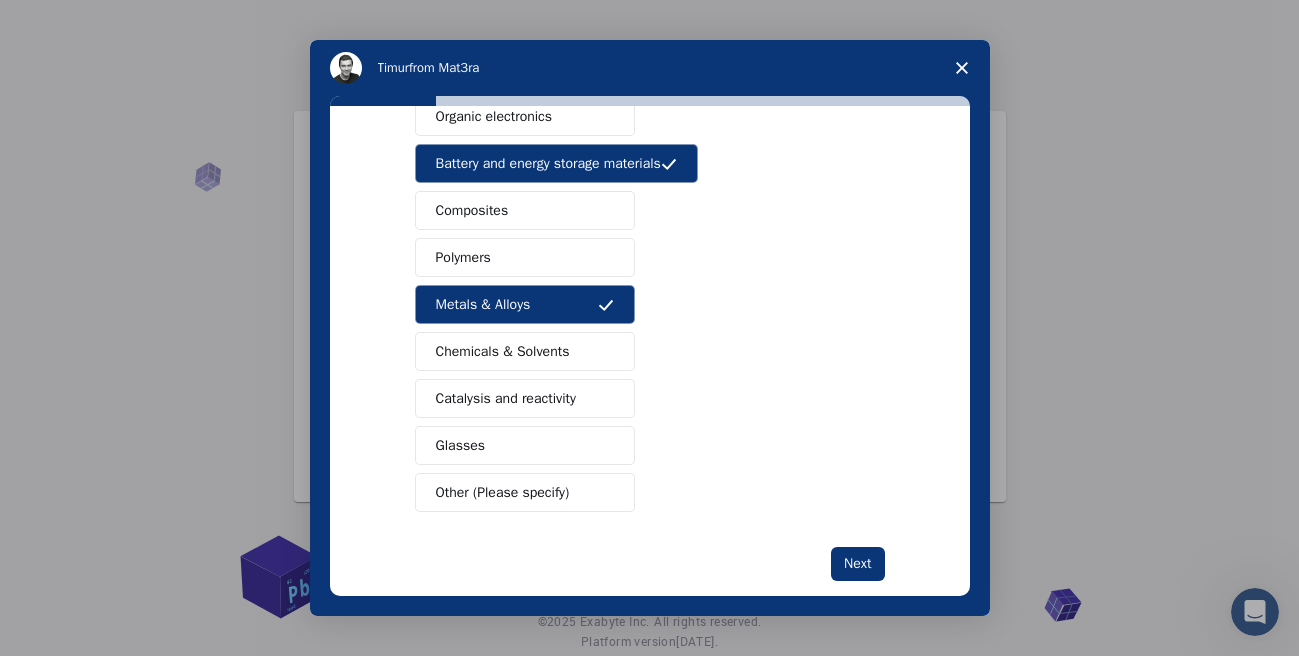 scroll, scrollTop: 306, scrollLeft: 0, axis: vertical 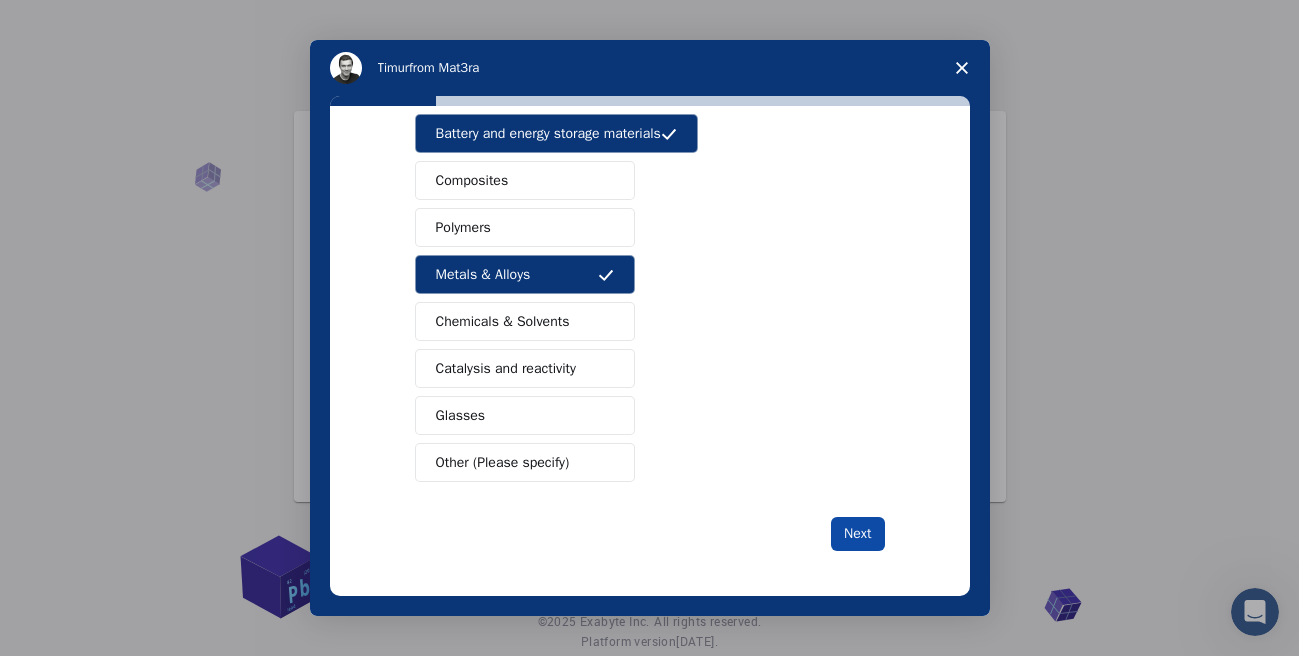 click on "Next" at bounding box center (857, 534) 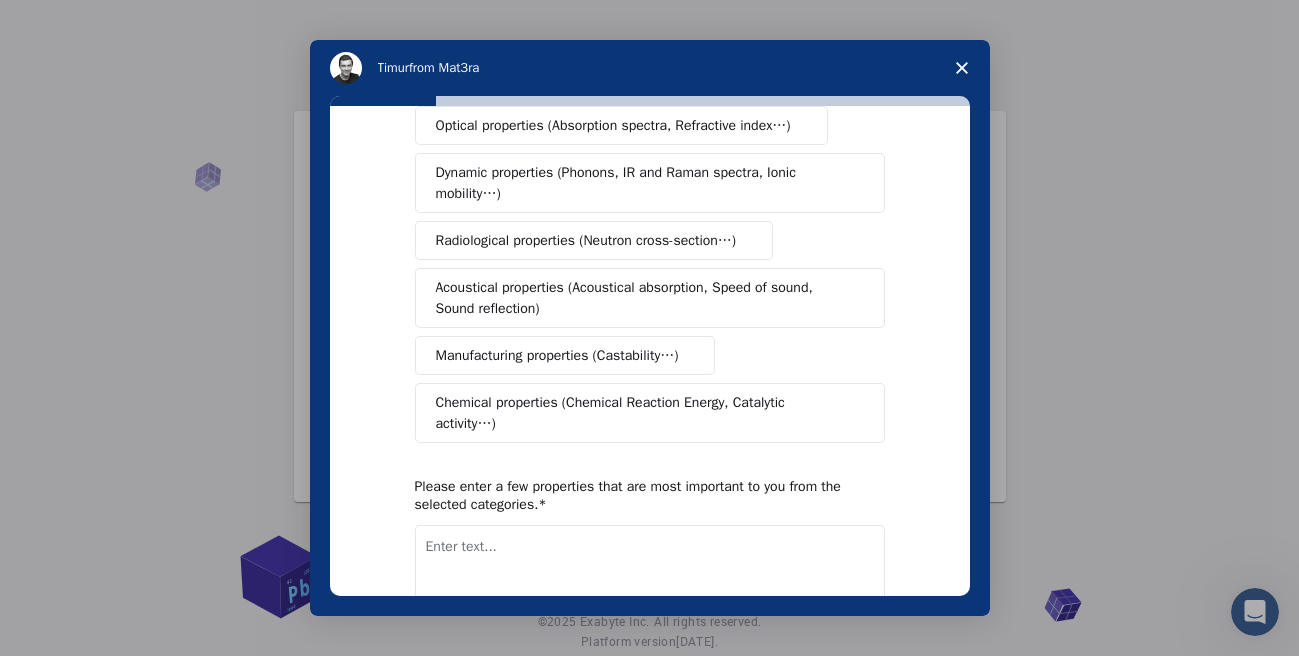 scroll, scrollTop: 48, scrollLeft: 0, axis: vertical 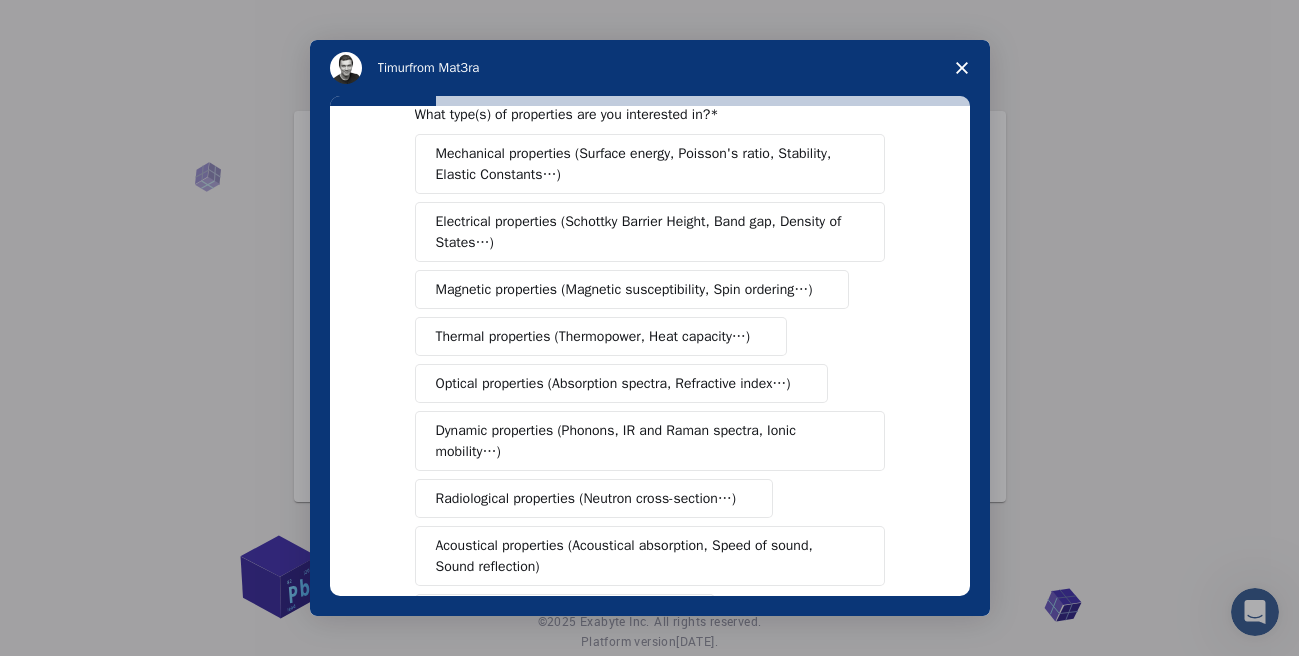 click on "Mechanical properties (Surface energy, Poisson's ratio, Stability, Elastic Constants…)" at bounding box center [643, 164] 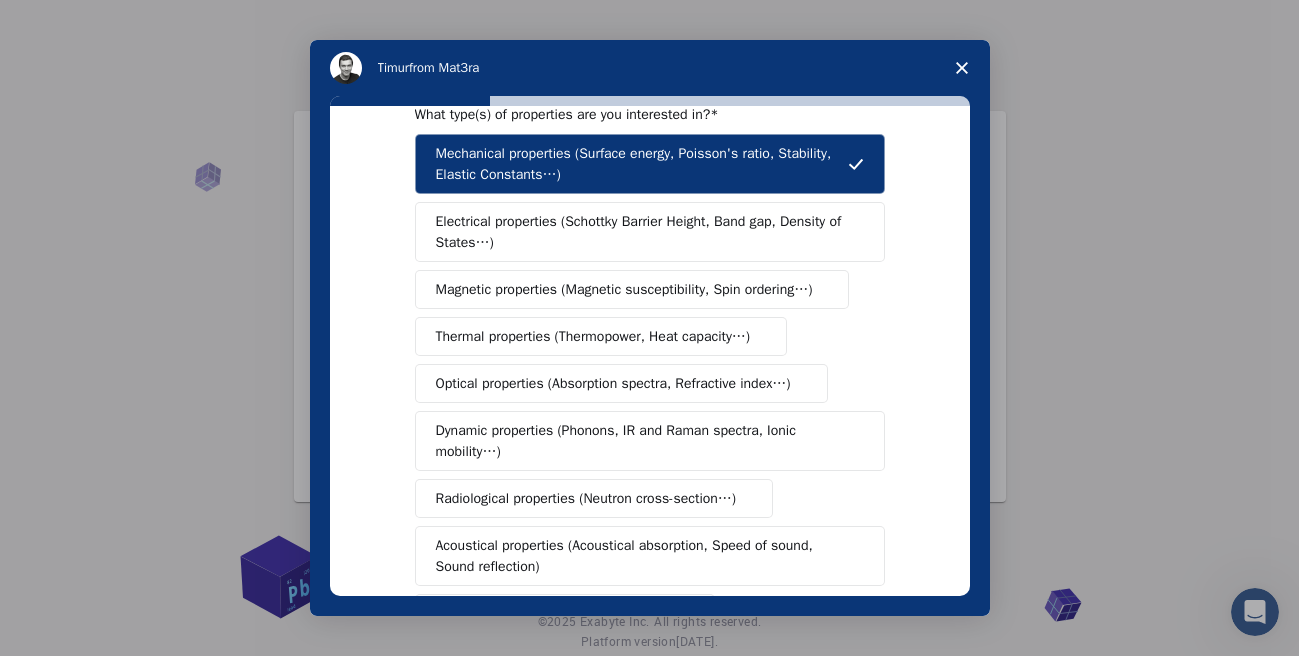 click on "Magnetic properties (Magnetic susceptibility, Spin ordering…)" at bounding box center [624, 289] 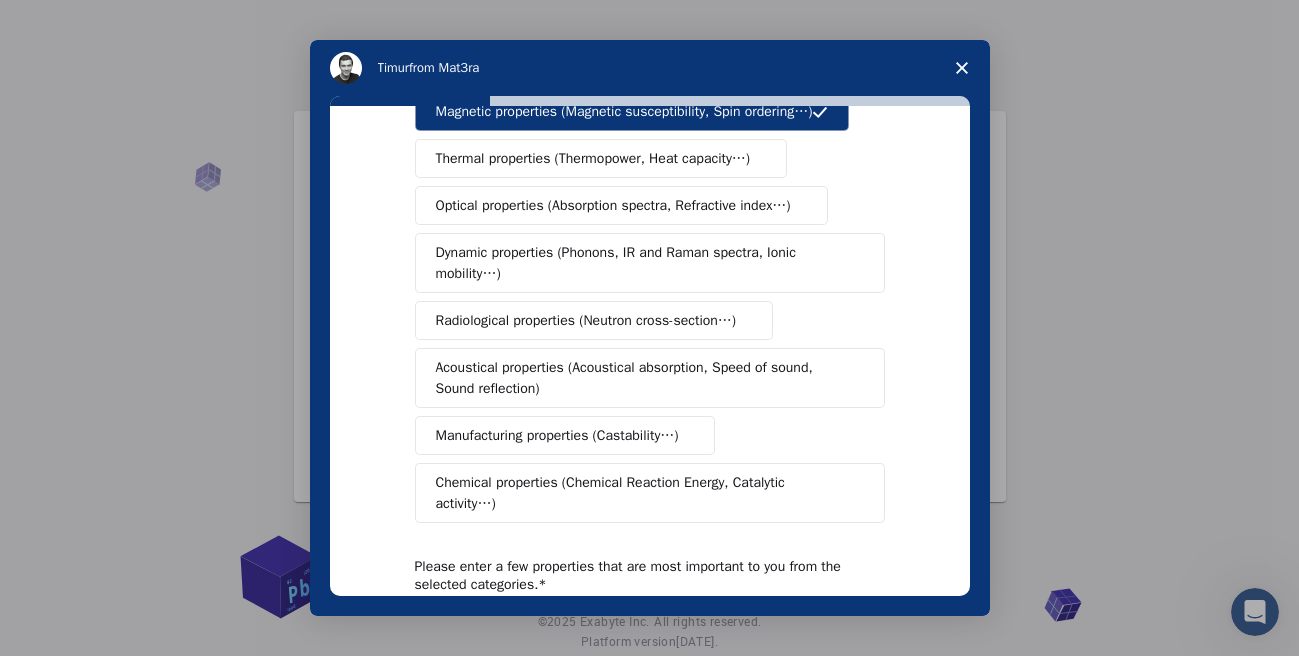 scroll, scrollTop: 252, scrollLeft: 0, axis: vertical 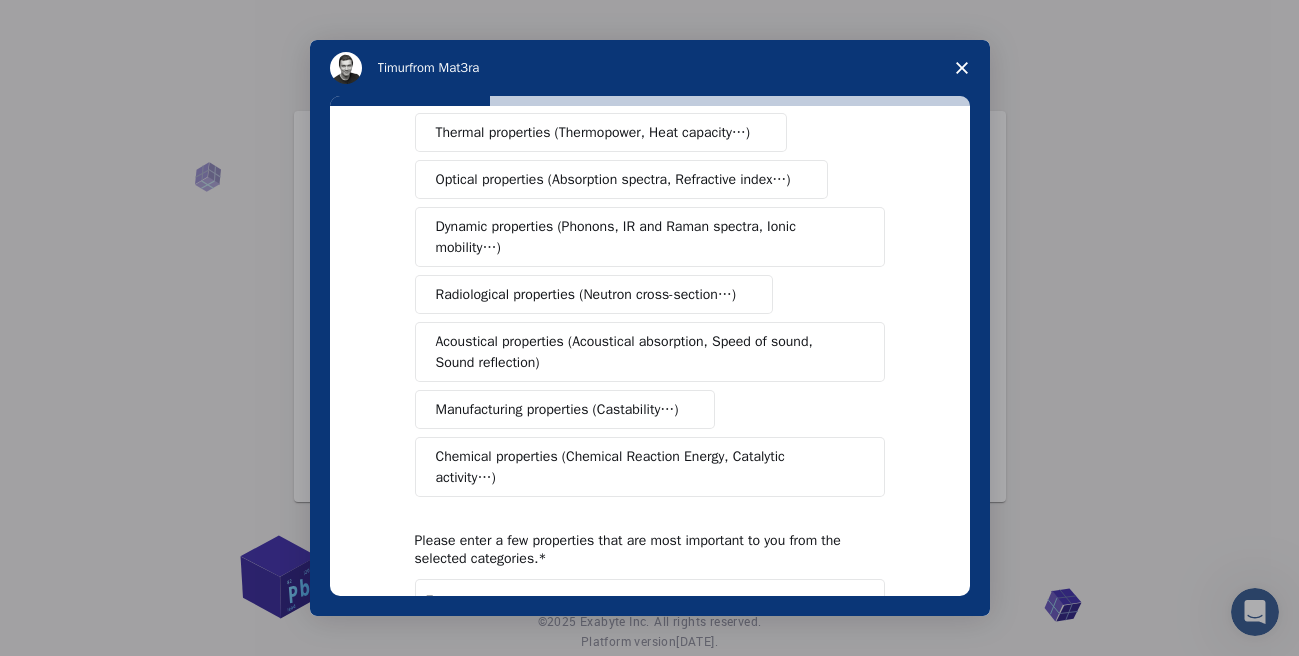 click on "Dynamic properties (Phonons, IR and Raman spectra, Ionic mobility…)" at bounding box center [642, 237] 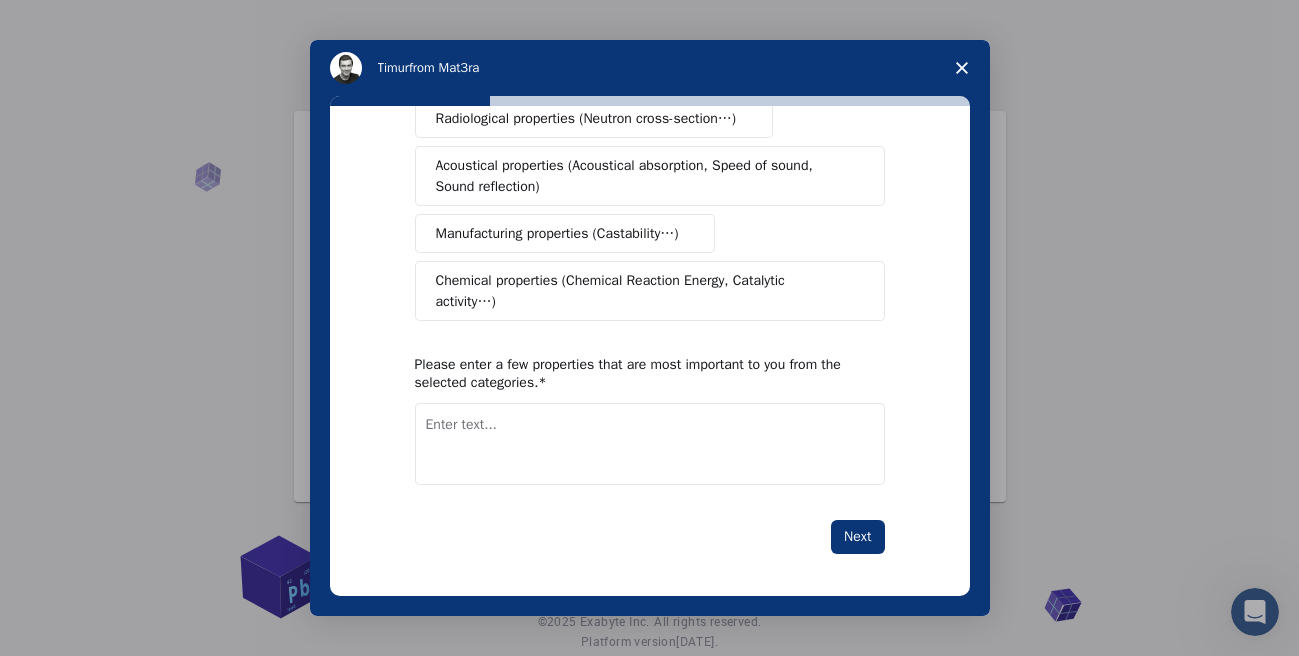 scroll, scrollTop: 434, scrollLeft: 0, axis: vertical 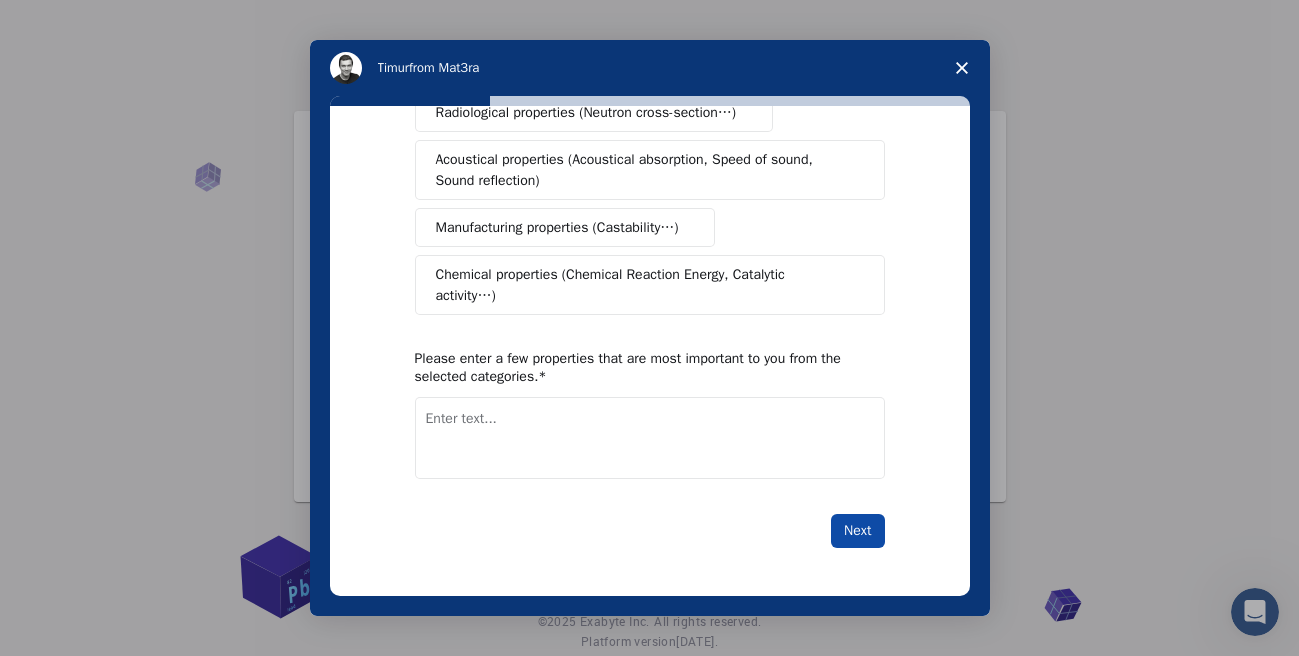 click on "Next" at bounding box center (857, 531) 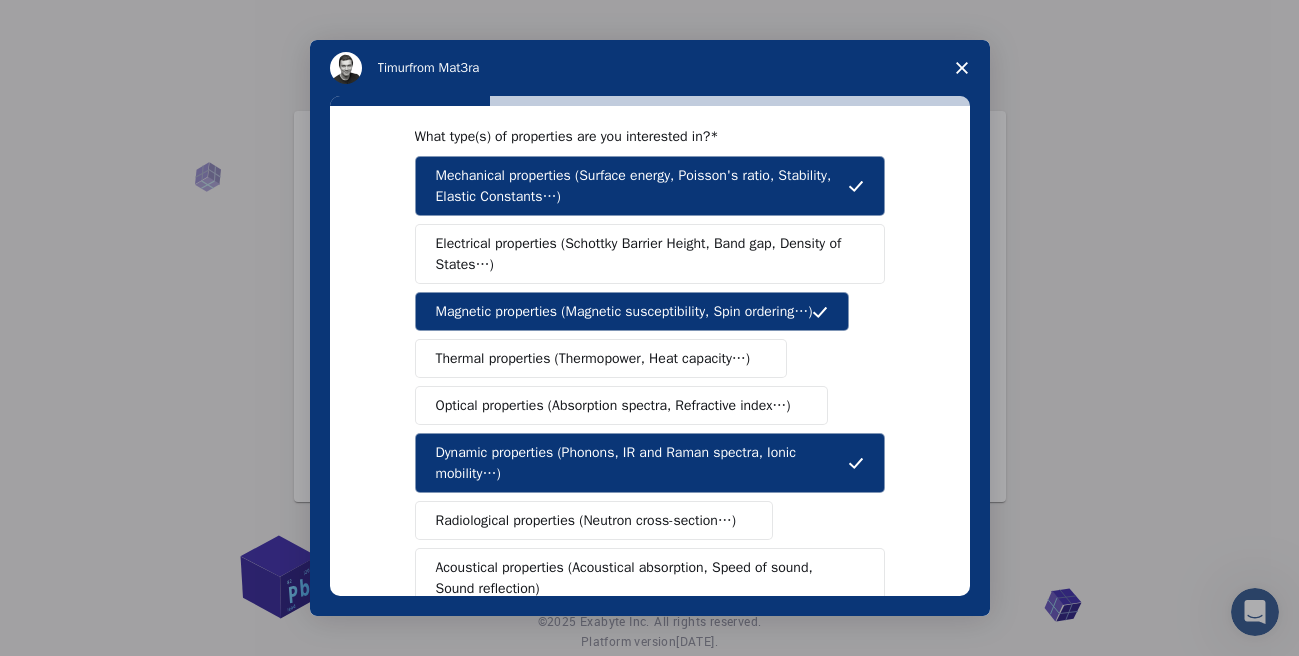 scroll, scrollTop: 0, scrollLeft: 0, axis: both 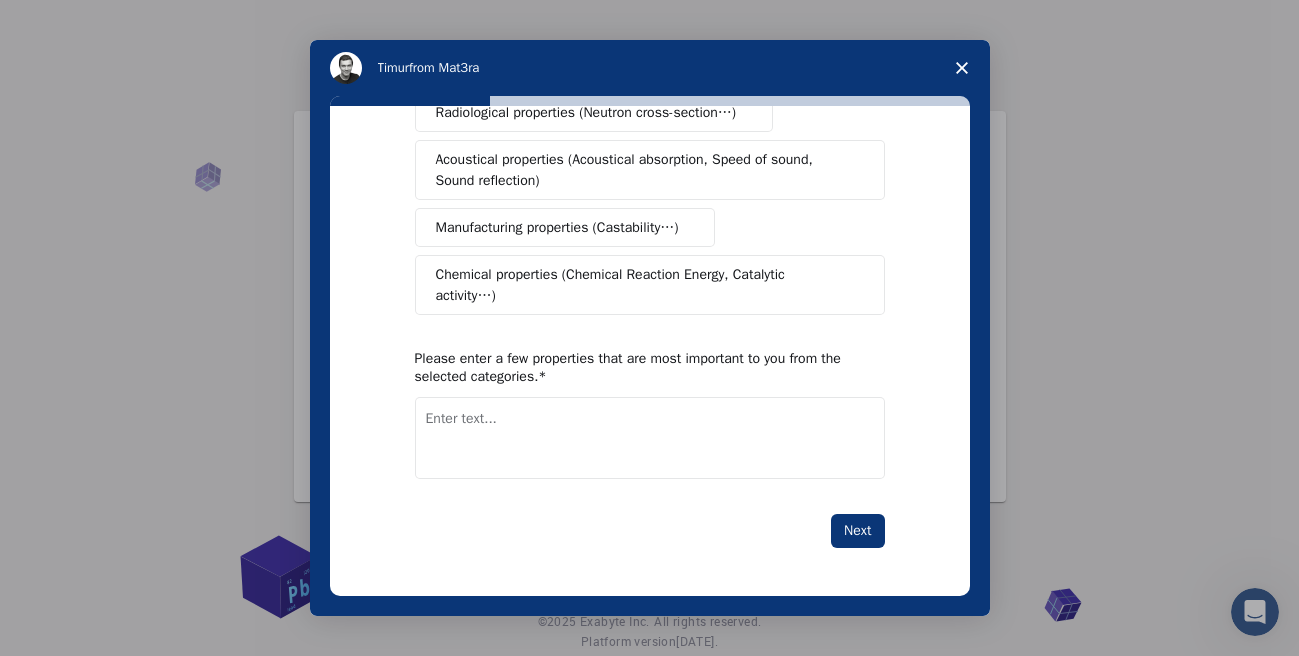 click at bounding box center (650, 438) 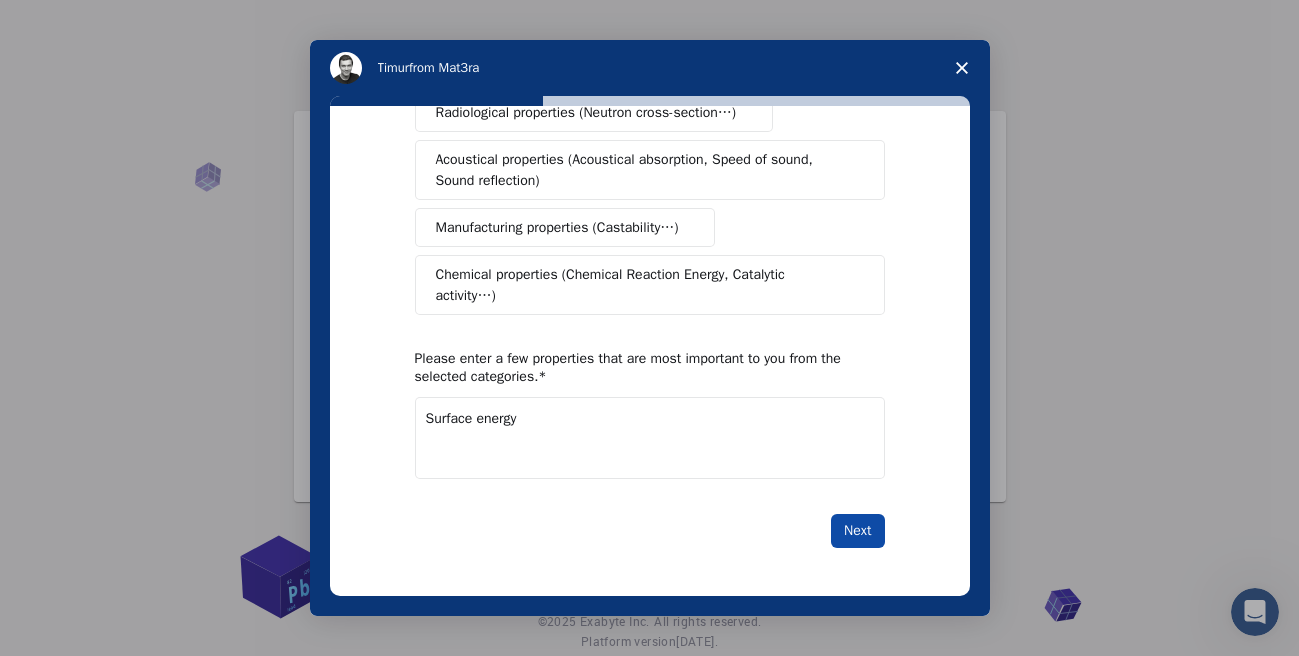 click on "Next" at bounding box center (857, 531) 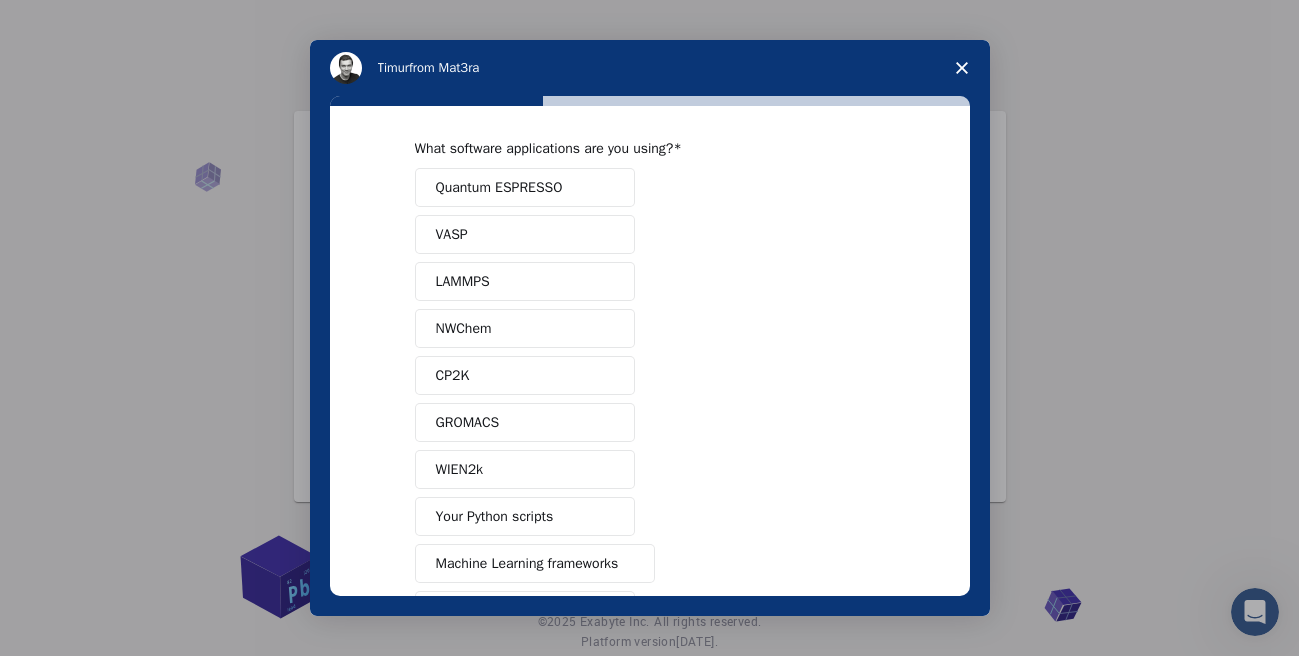 scroll, scrollTop: 0, scrollLeft: 0, axis: both 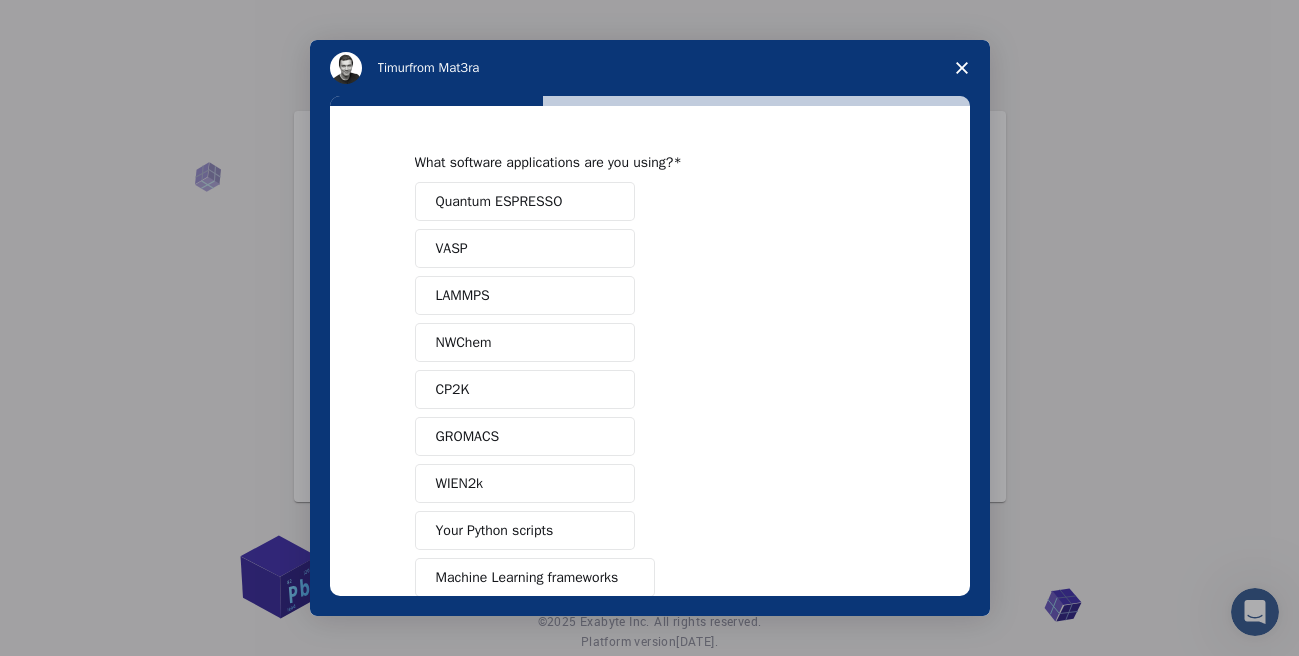 drag, startPoint x: 551, startPoint y: 201, endPoint x: 584, endPoint y: 203, distance: 33.06055 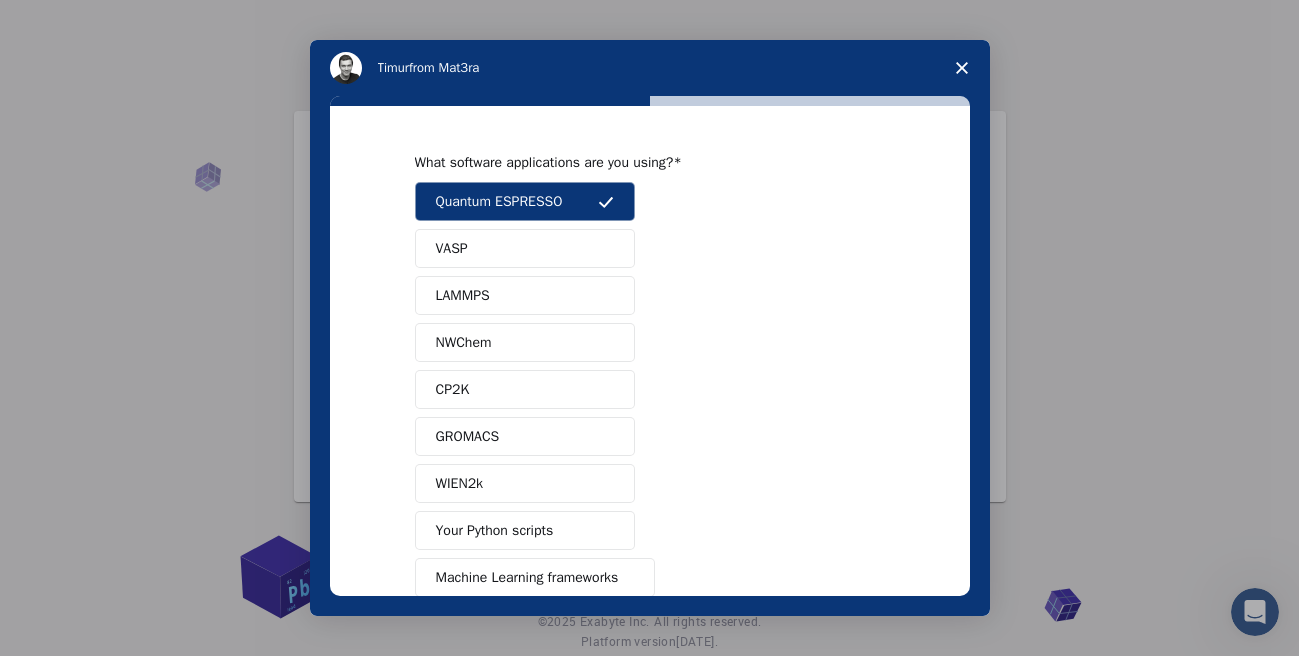 scroll, scrollTop: 165, scrollLeft: 0, axis: vertical 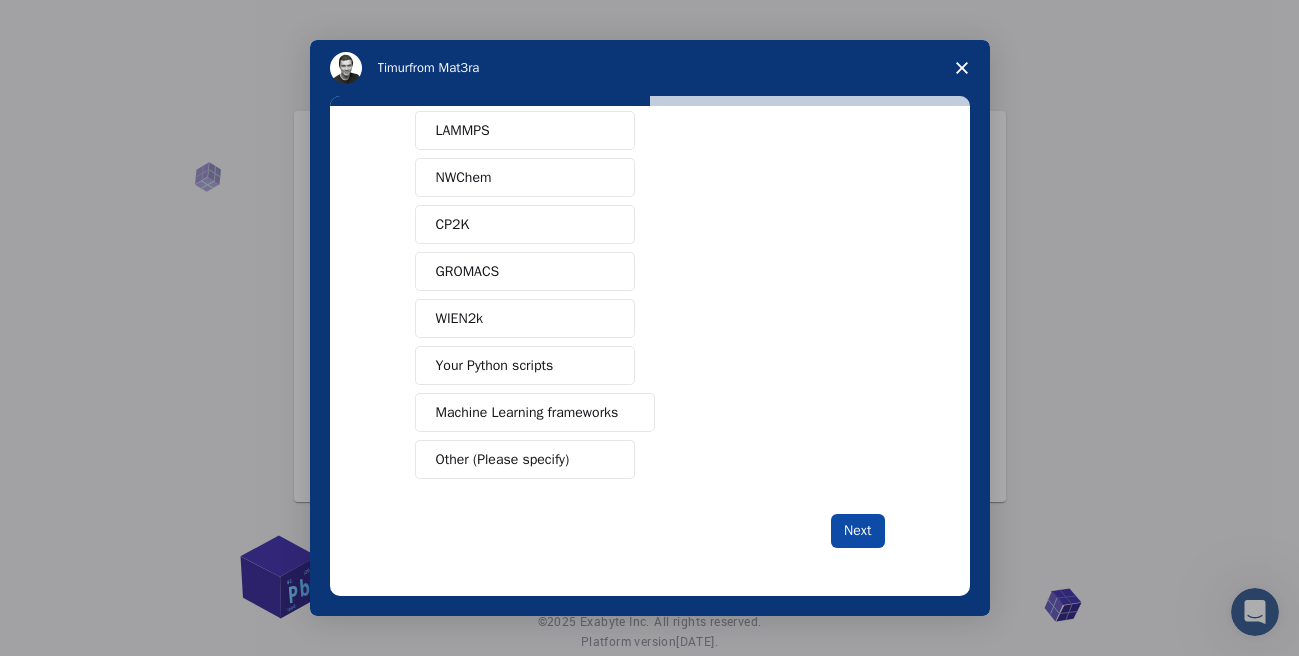 click on "Next" at bounding box center (857, 531) 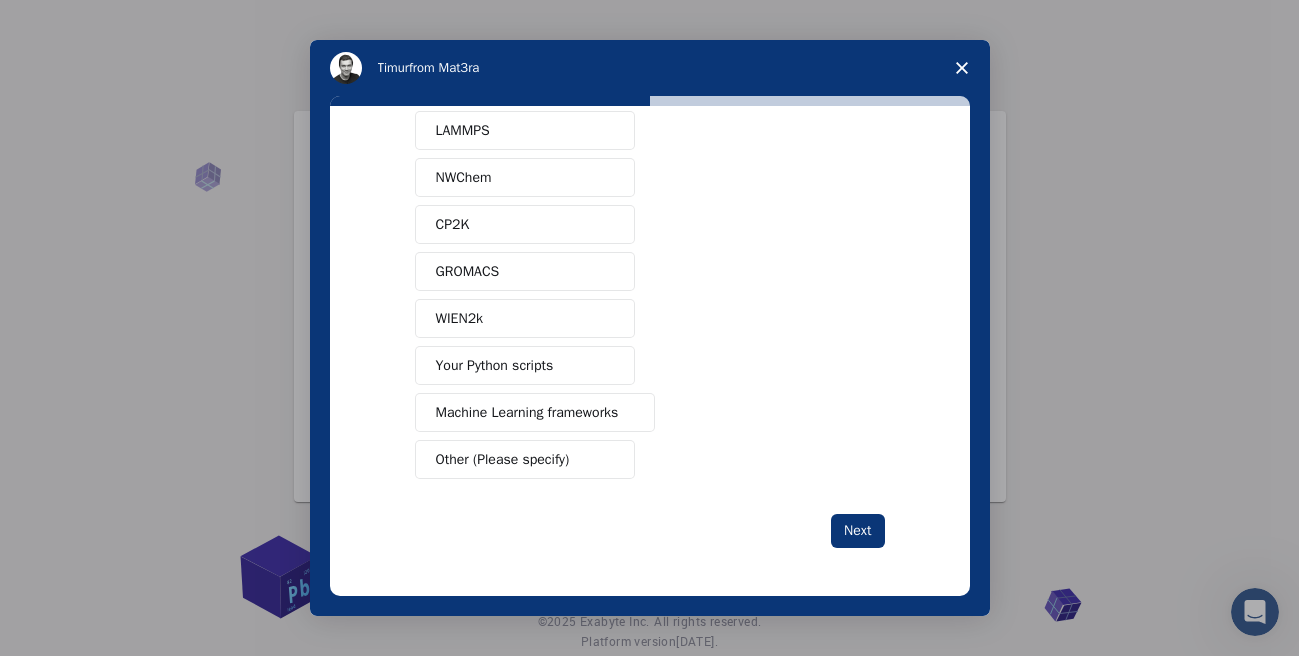 scroll, scrollTop: 0, scrollLeft: 0, axis: both 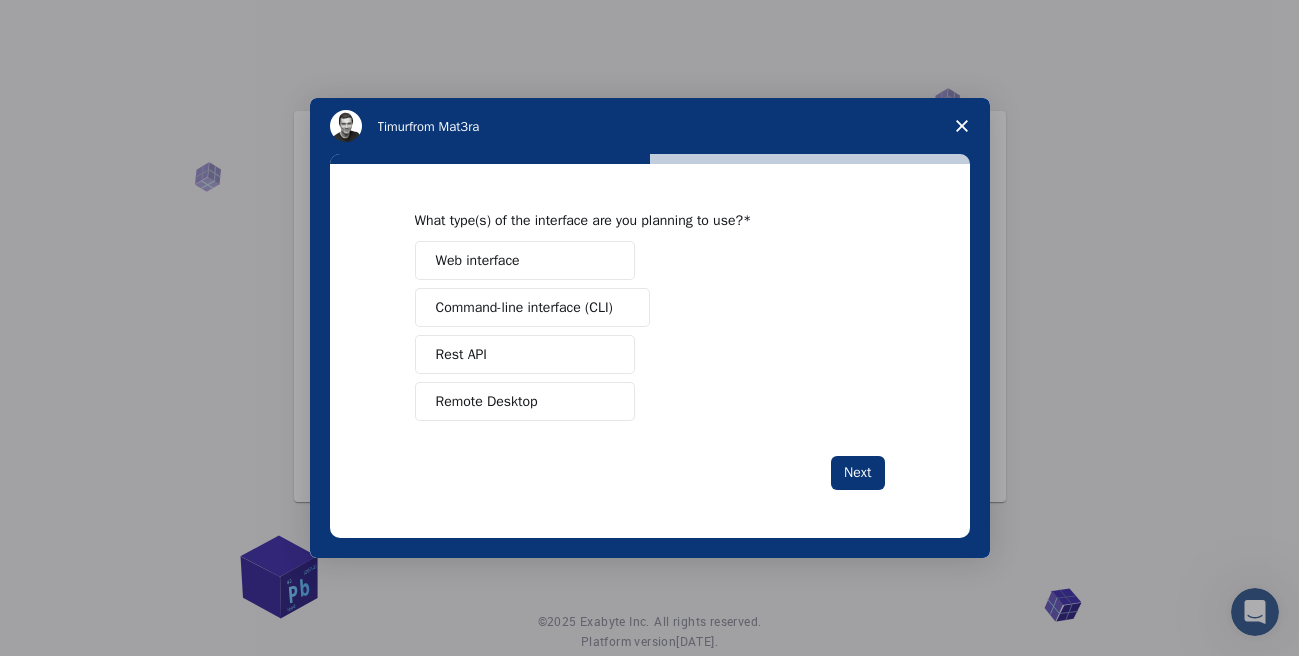 click on "Web interface" at bounding box center [525, 260] 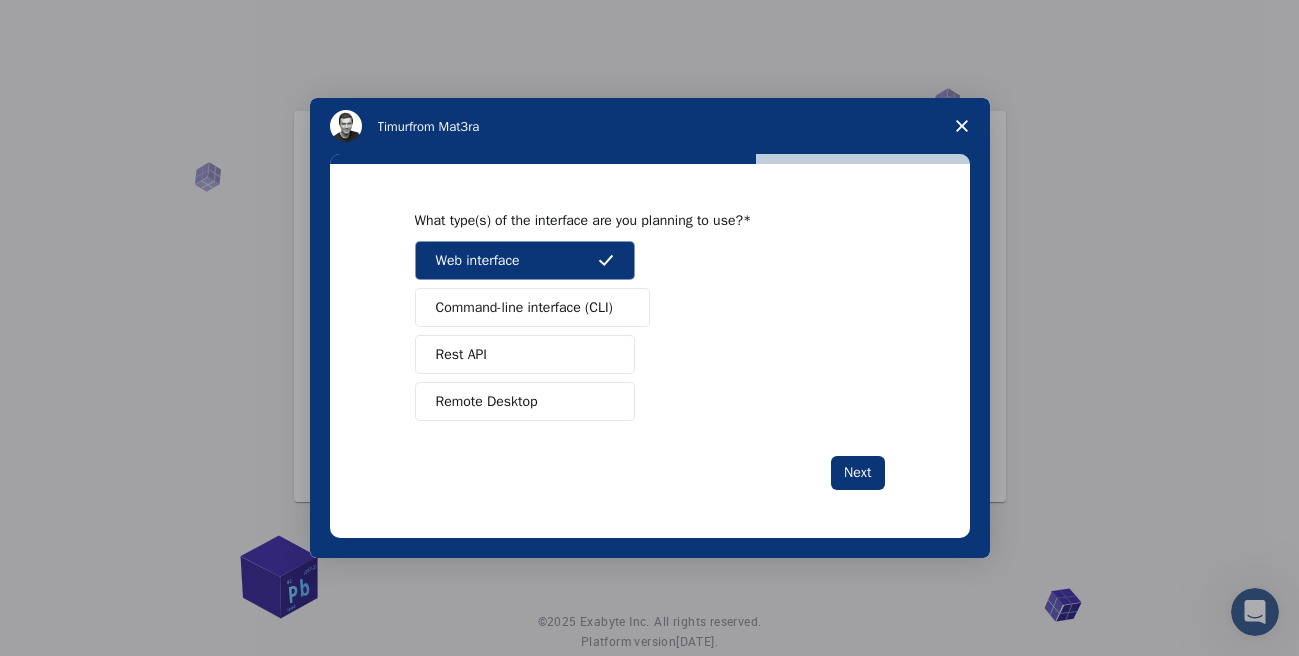 drag, startPoint x: 533, startPoint y: 294, endPoint x: 532, endPoint y: 323, distance: 29.017237 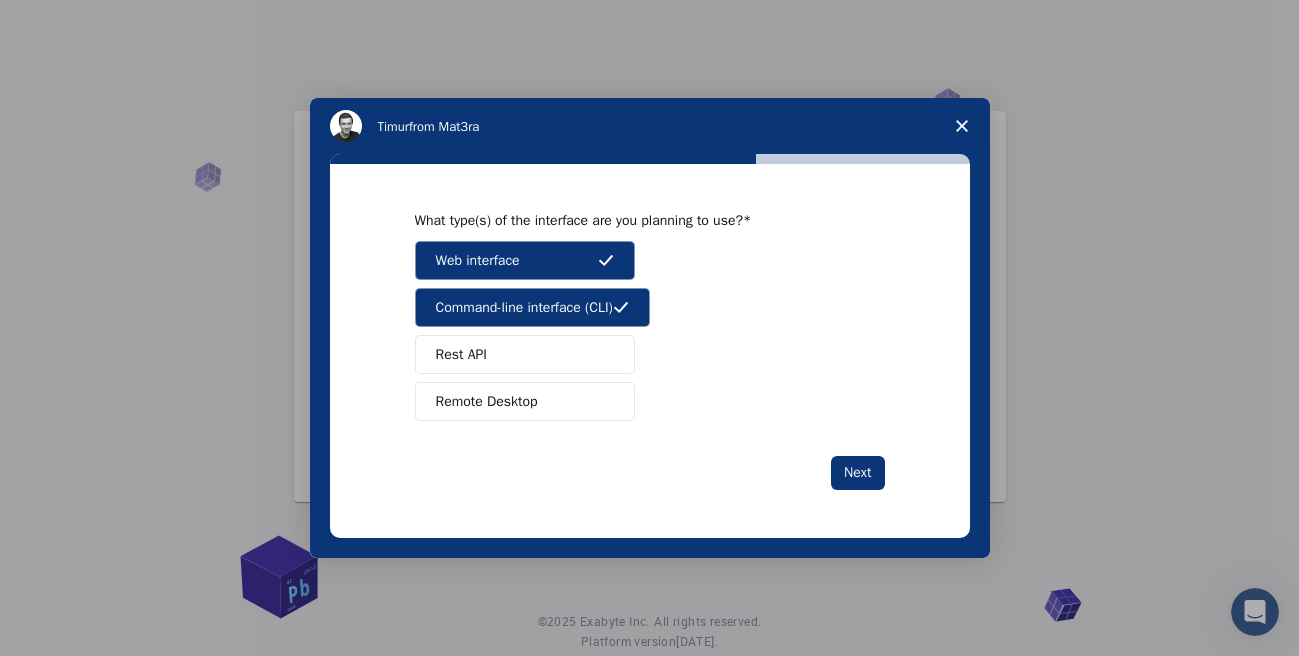 click on "Rest API" at bounding box center (525, 354) 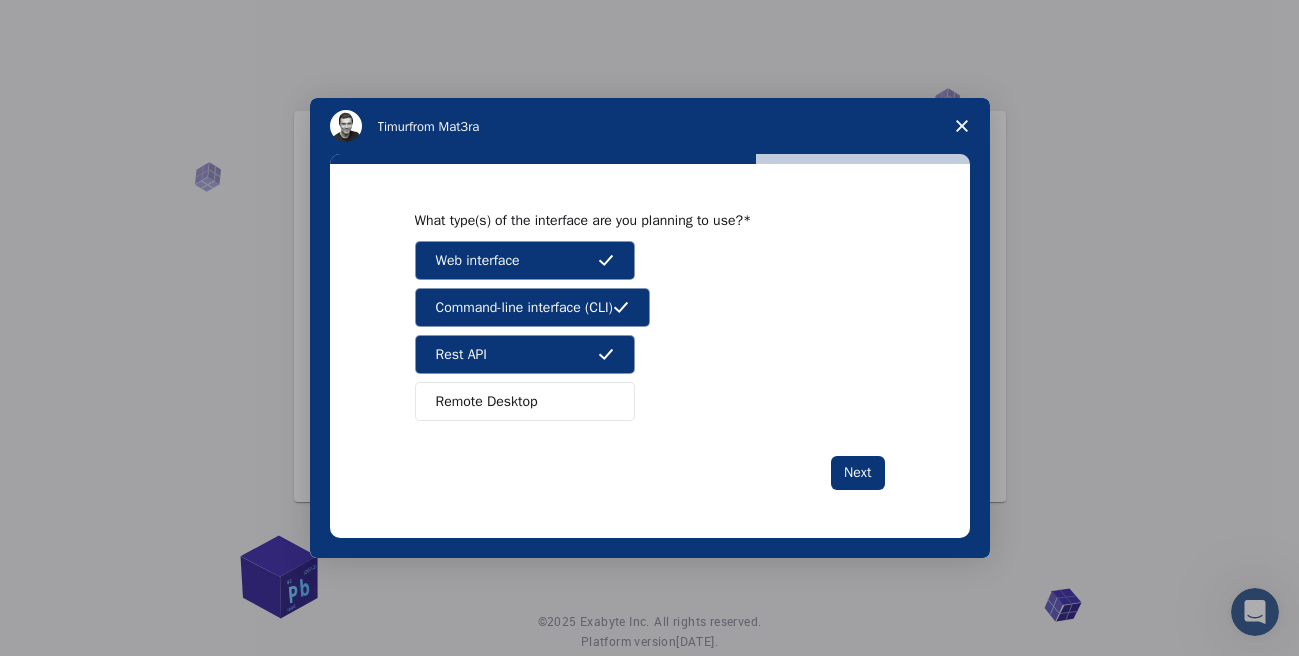 drag, startPoint x: 537, startPoint y: 398, endPoint x: 620, endPoint y: 411, distance: 84.0119 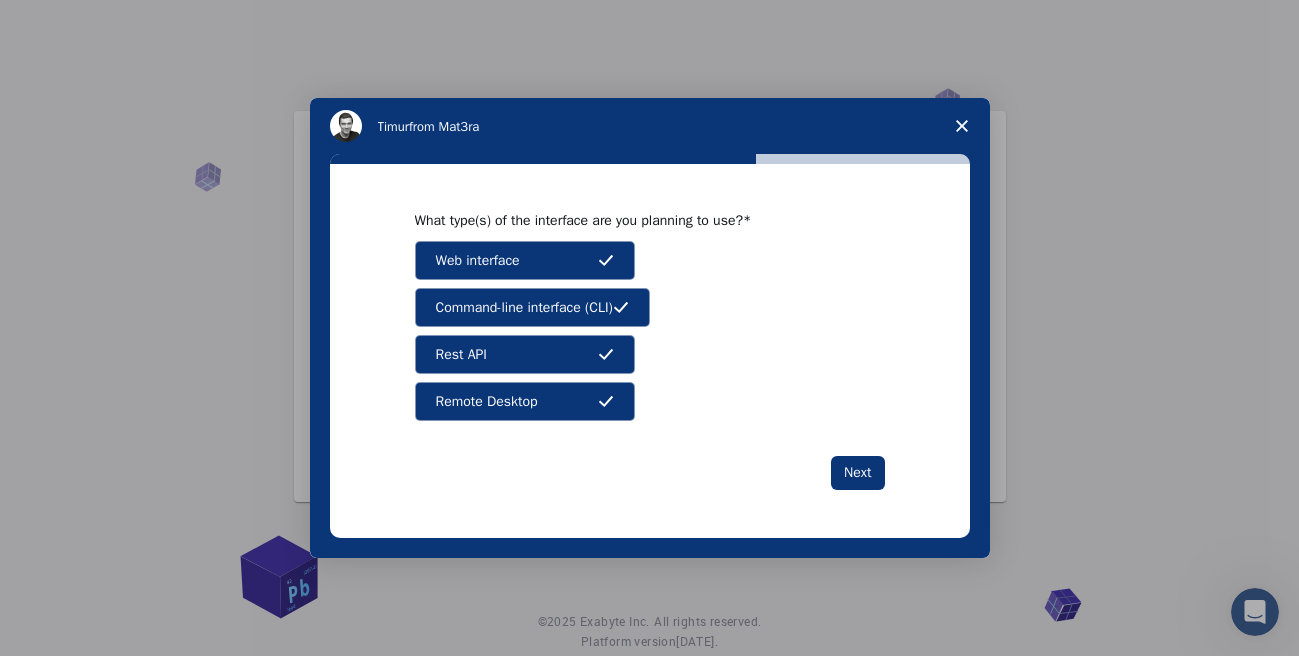 drag, startPoint x: 522, startPoint y: 393, endPoint x: 524, endPoint y: 362, distance: 31.06445 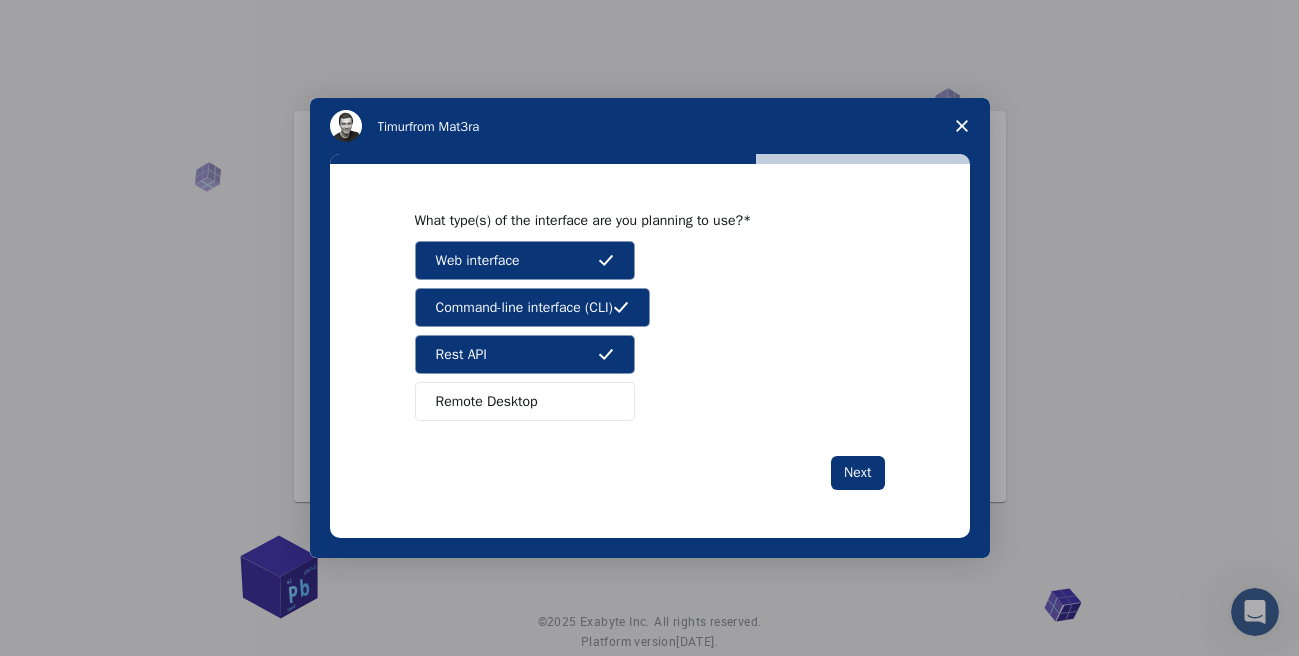 click on "Rest API" at bounding box center (525, 354) 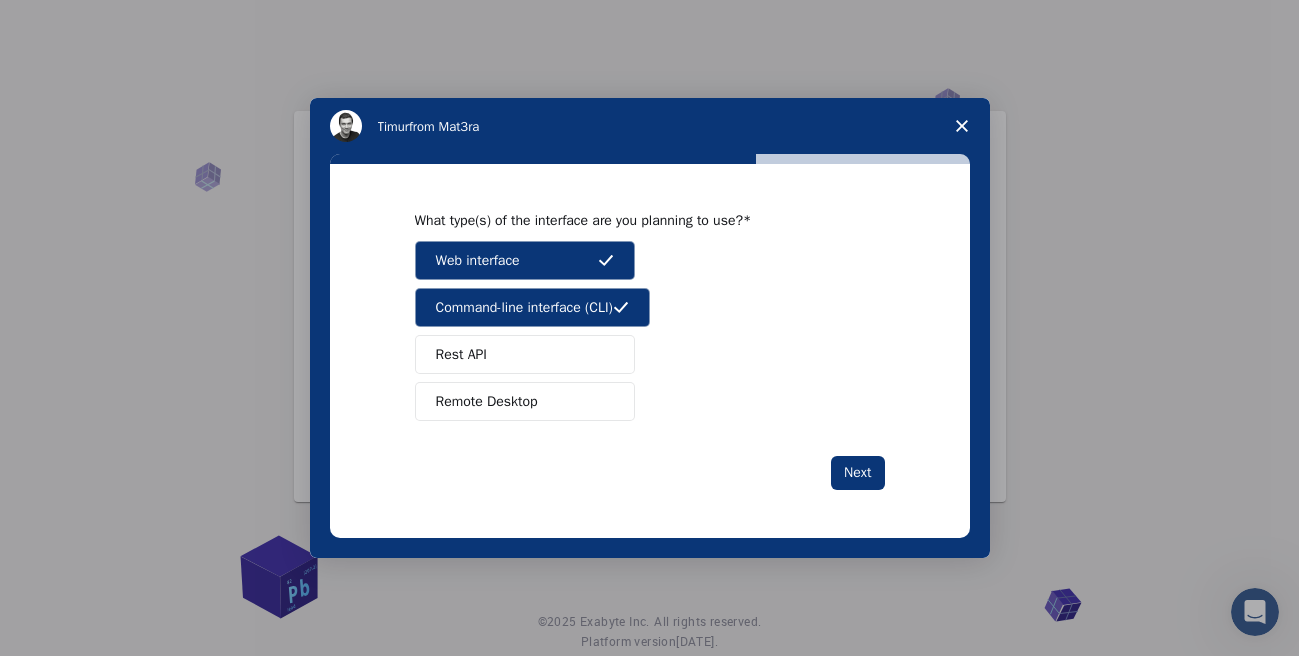 click on "Remote Desktop" at bounding box center (487, 401) 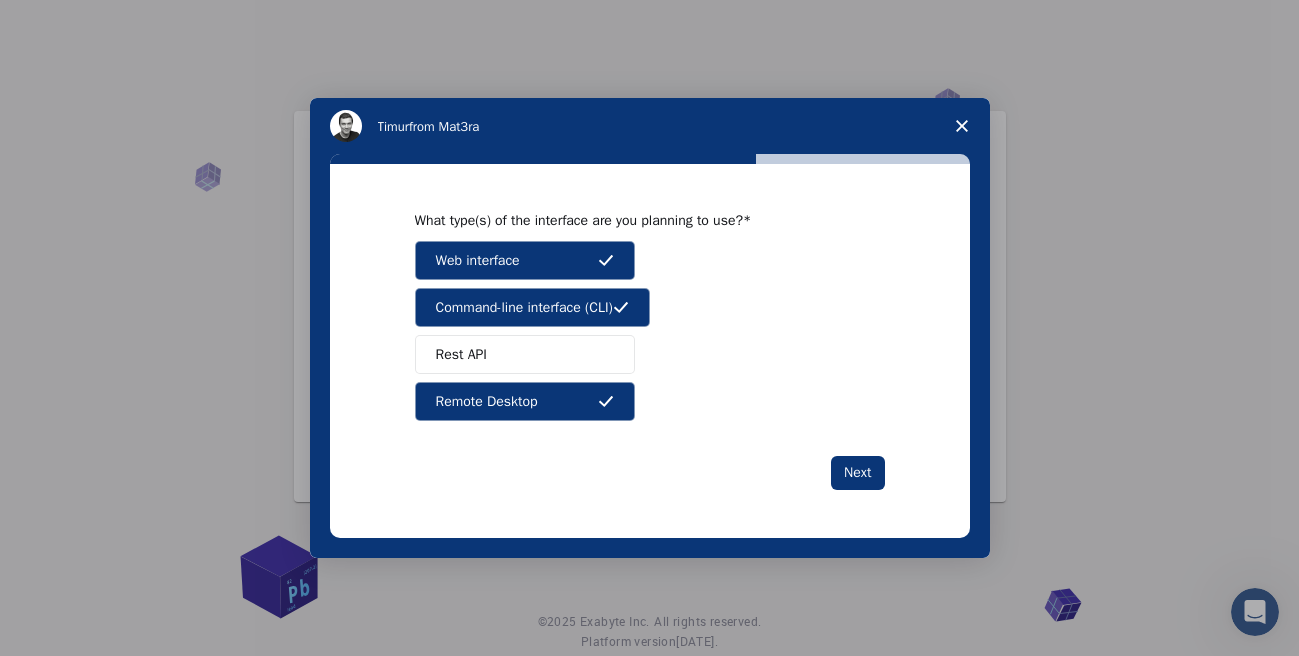 click on "Rest API" at bounding box center [525, 354] 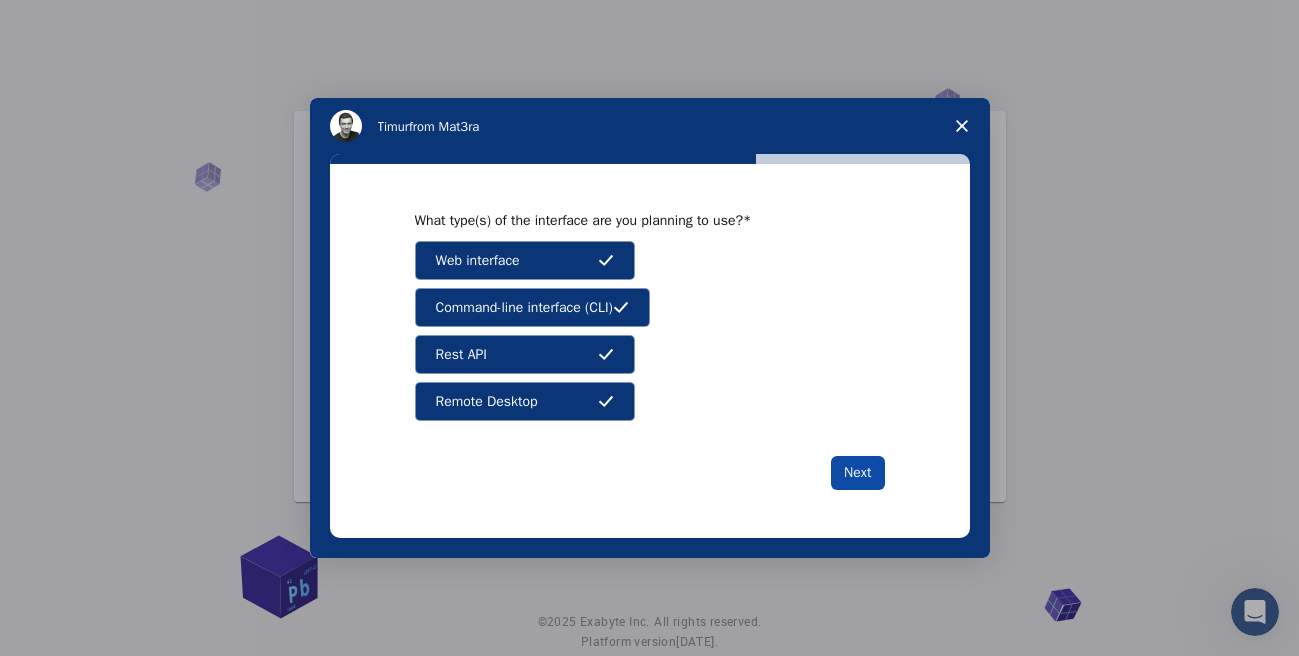 click on "Next" at bounding box center (857, 473) 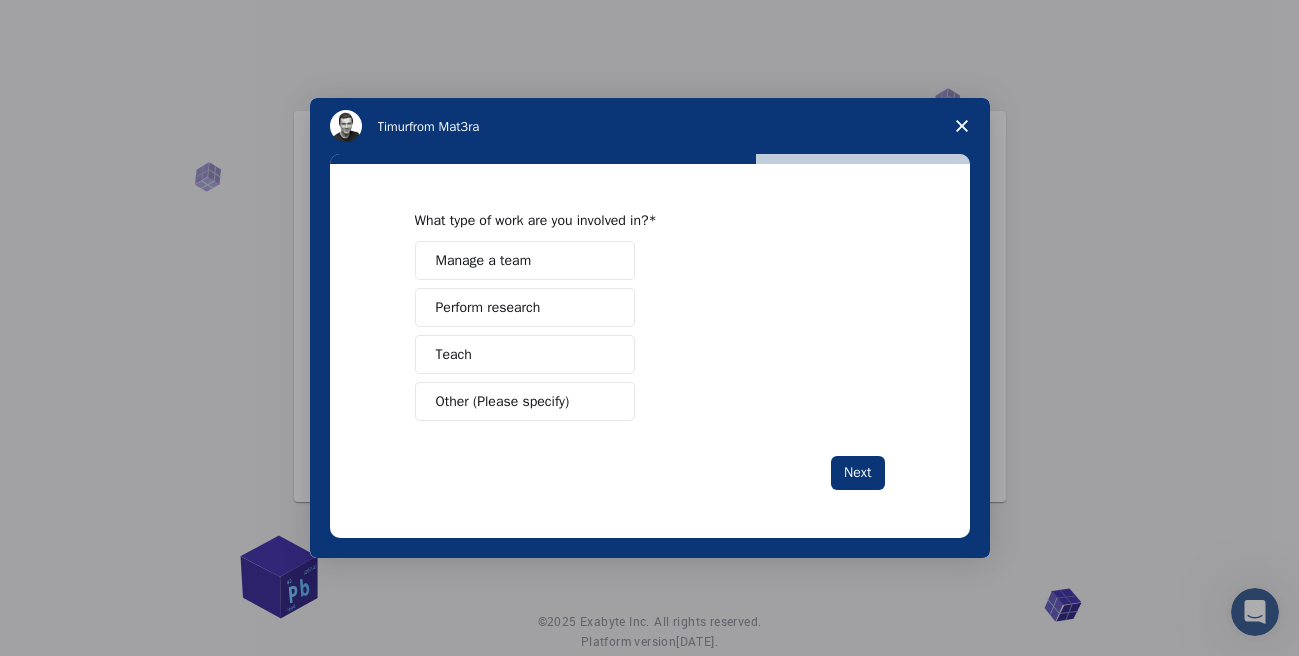 click on "Manage a team" at bounding box center [525, 260] 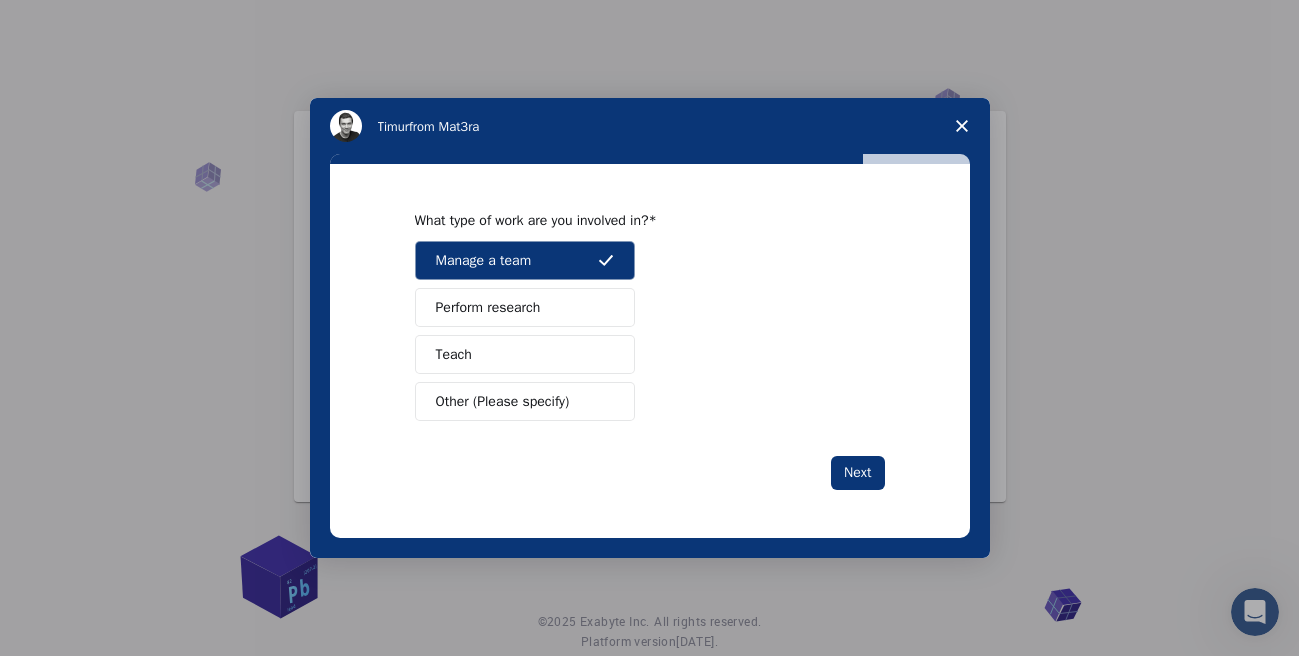 click on "Perform research" at bounding box center (525, 307) 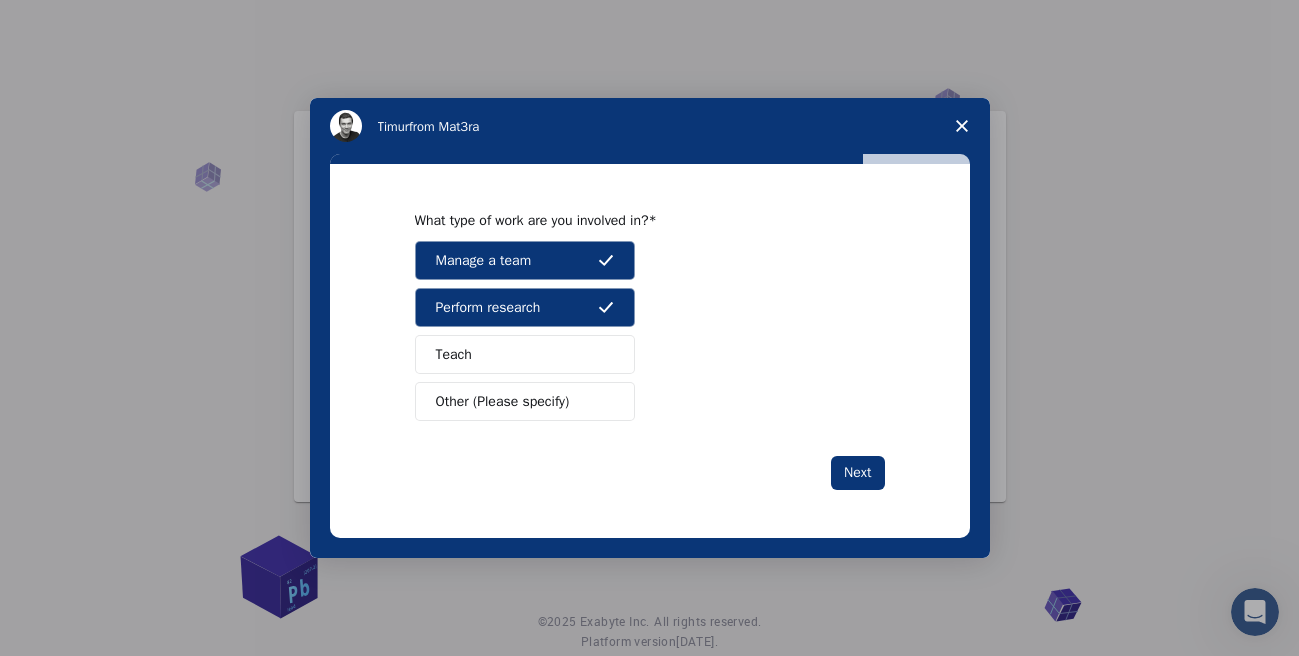 drag, startPoint x: 564, startPoint y: 266, endPoint x: 594, endPoint y: 290, distance: 38.418747 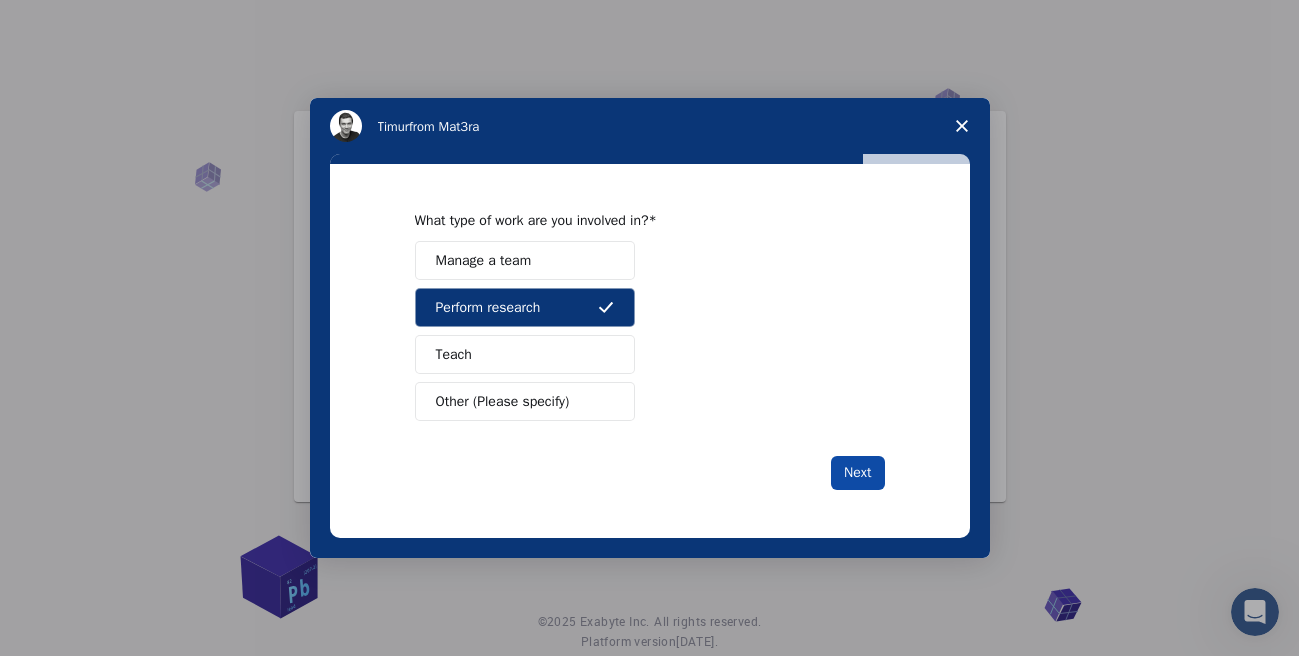 click on "Next" at bounding box center (857, 473) 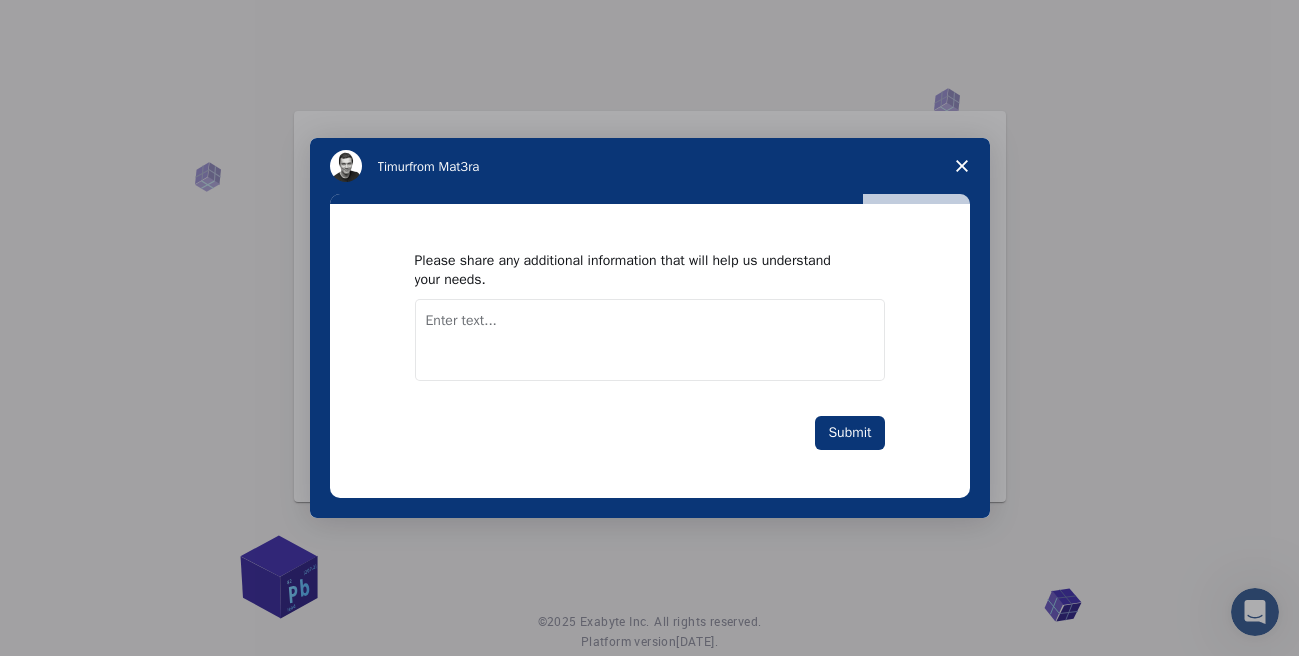 click at bounding box center [650, 340] 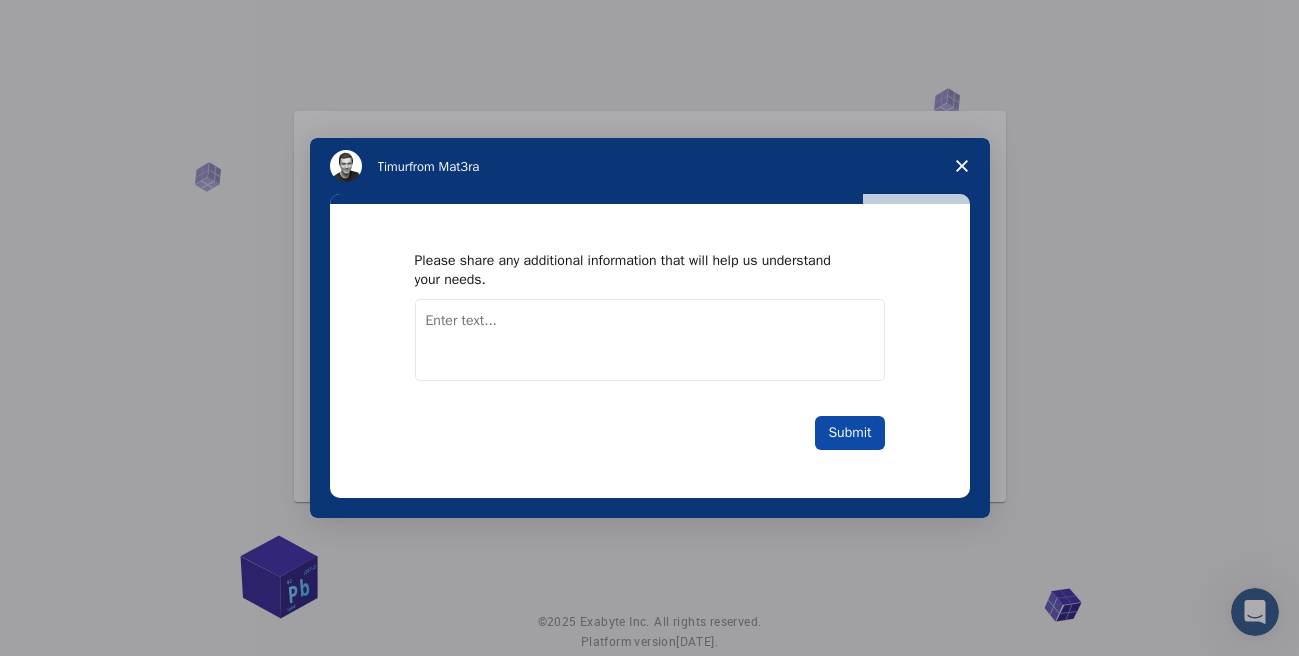 click on "Submit" at bounding box center [849, 433] 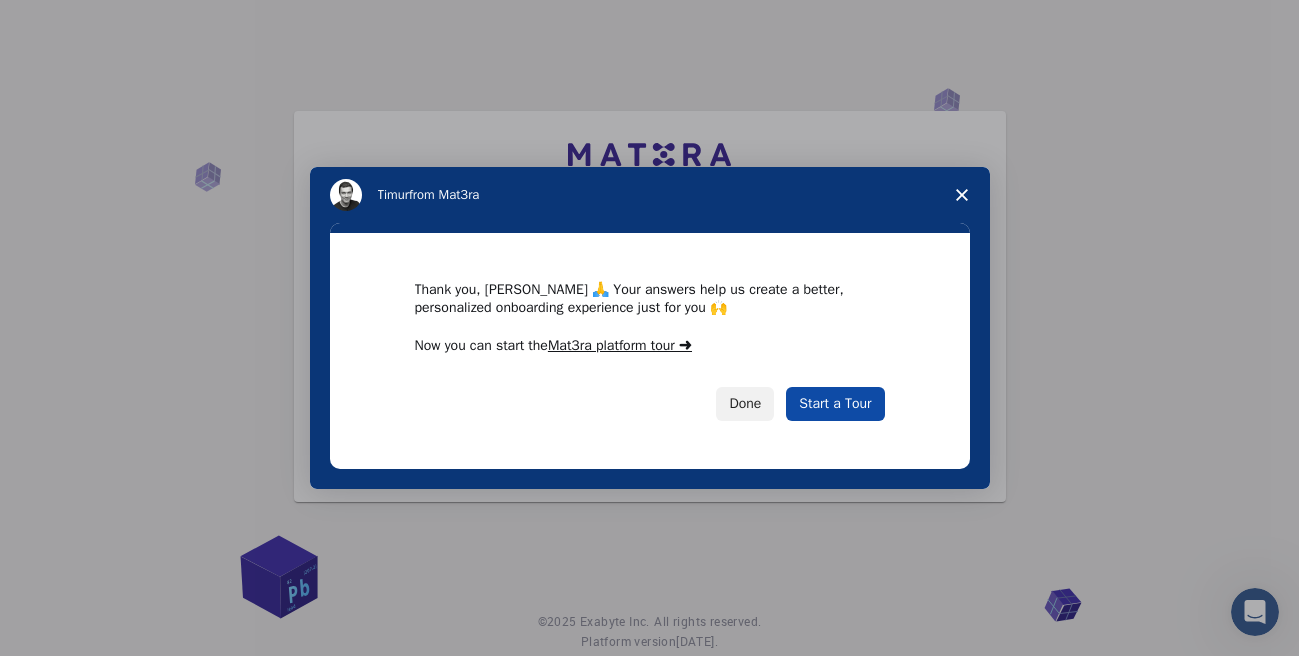 click on "Start a Tour" at bounding box center (835, 404) 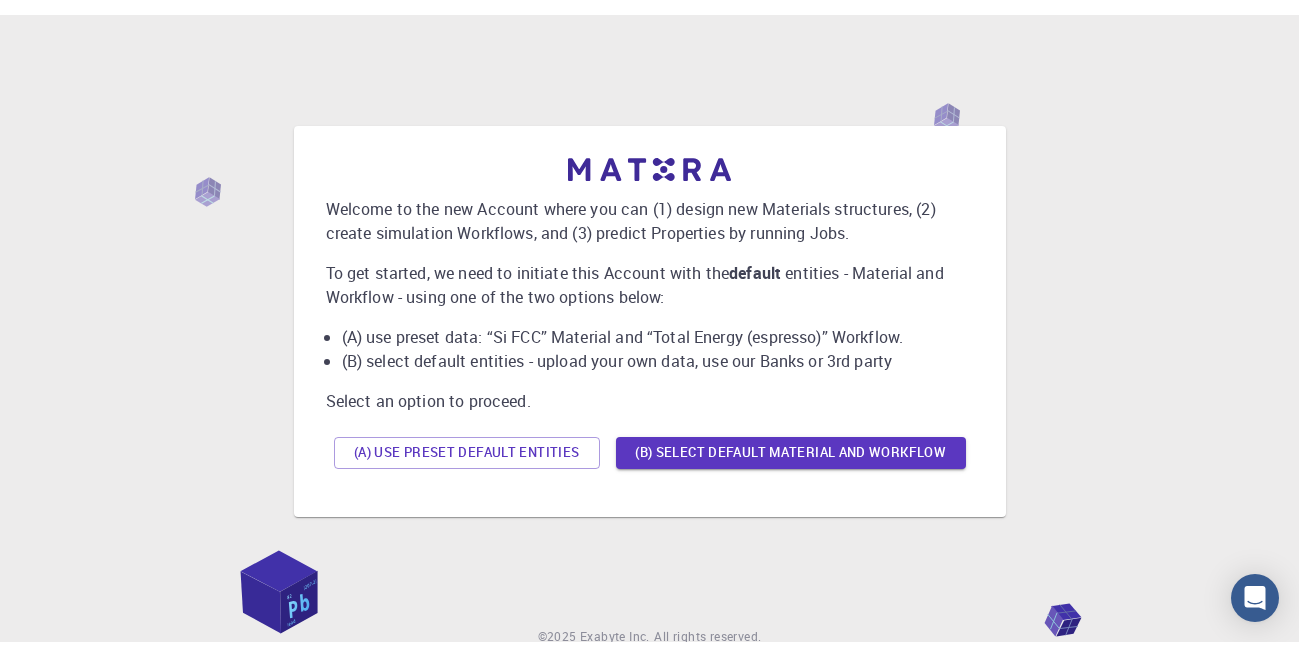 scroll, scrollTop: 0, scrollLeft: 0, axis: both 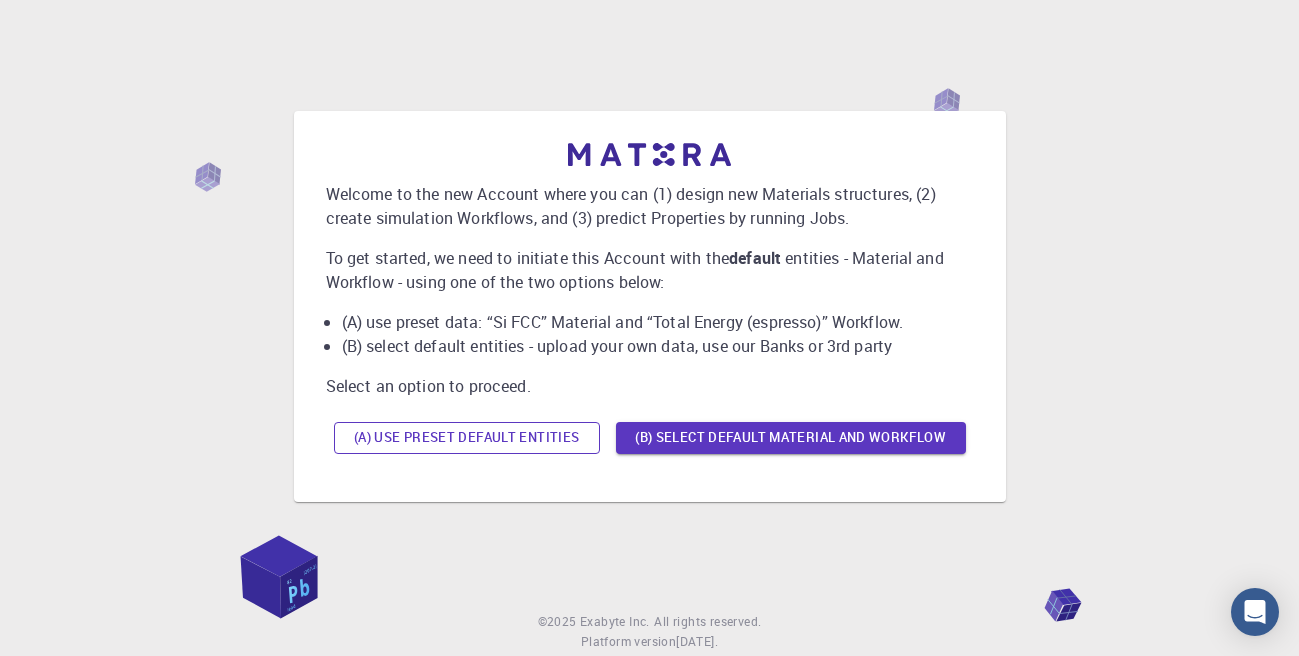 click on "(A) Use preset default entities" at bounding box center [467, 438] 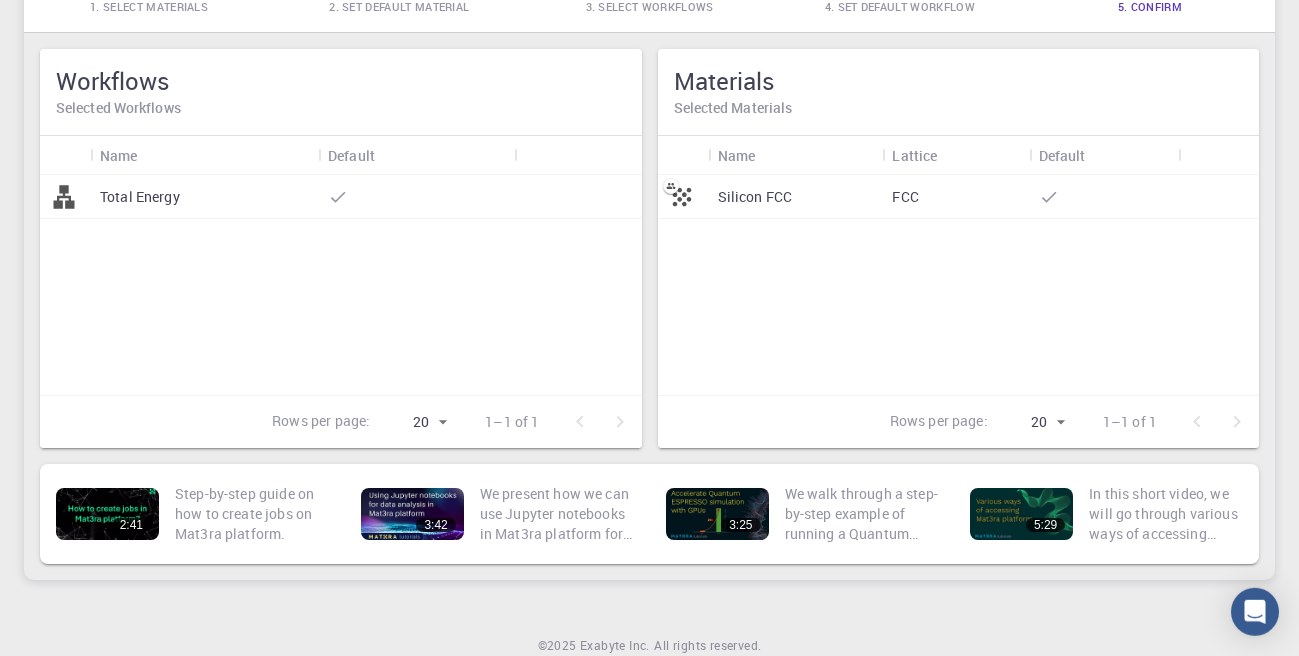 scroll, scrollTop: 314, scrollLeft: 0, axis: vertical 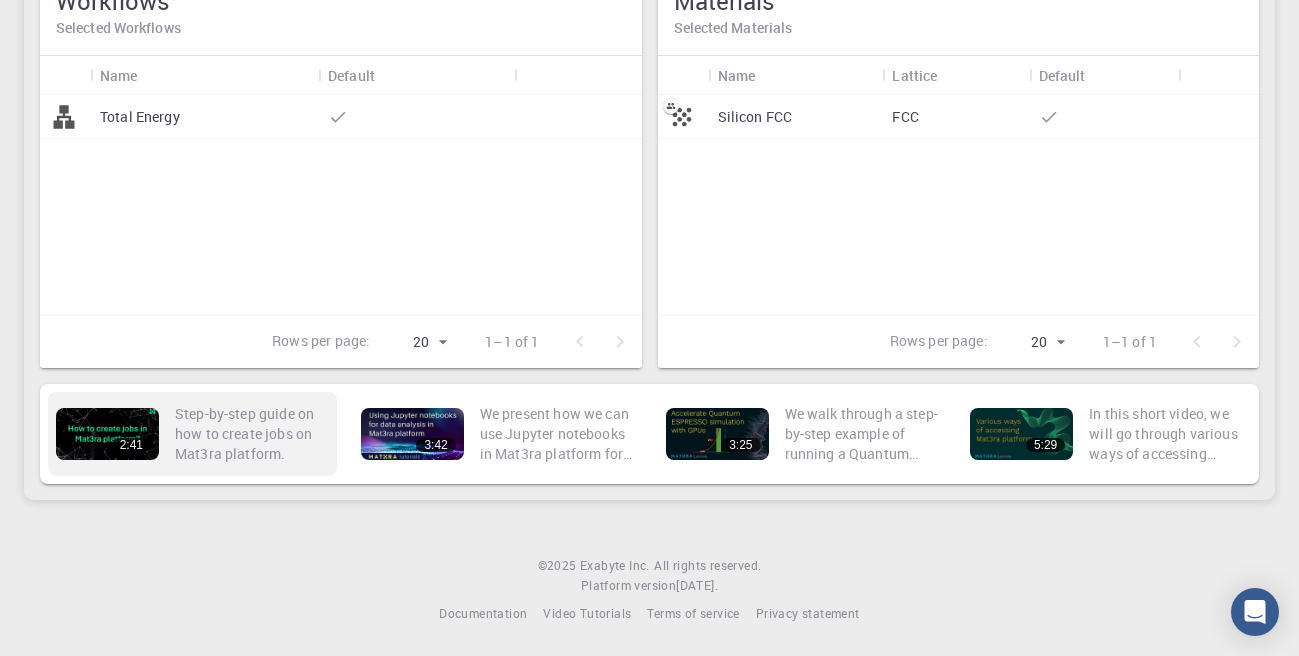 click on "2:41" at bounding box center (107, 434) 